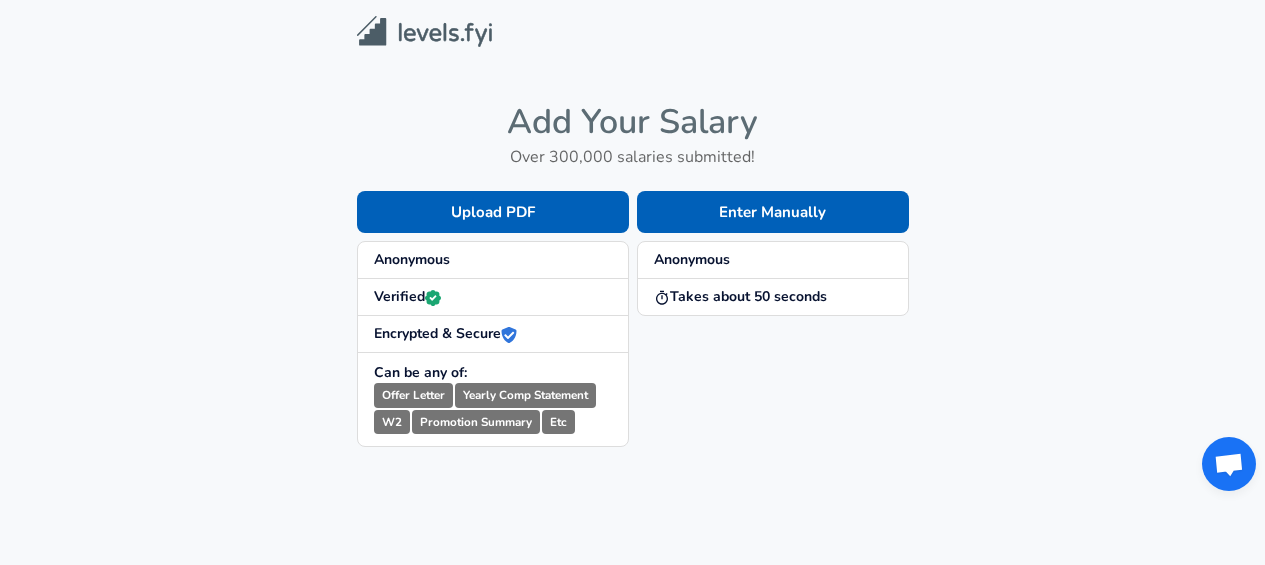 scroll, scrollTop: 0, scrollLeft: 0, axis: both 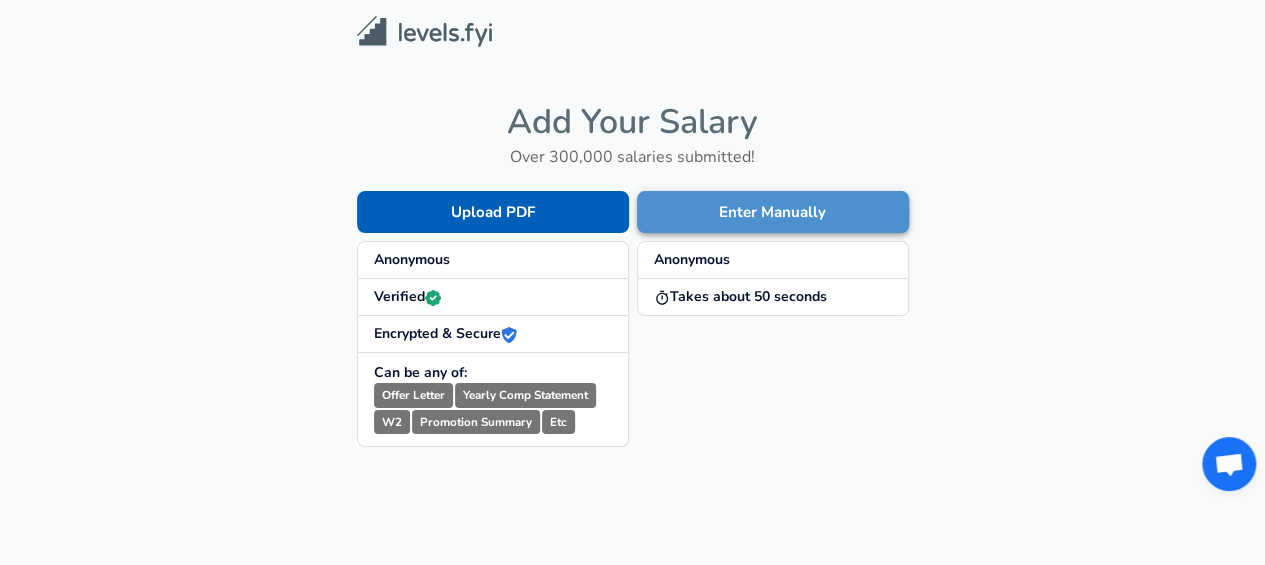 click on "Enter Manually" at bounding box center [773, 212] 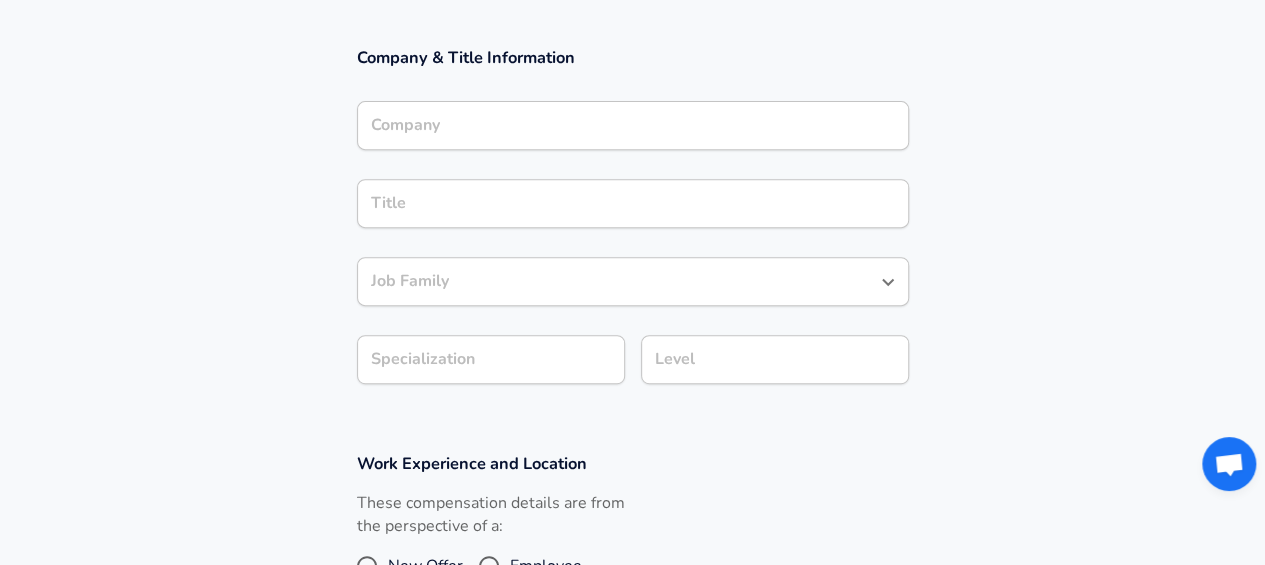 scroll, scrollTop: 353, scrollLeft: 0, axis: vertical 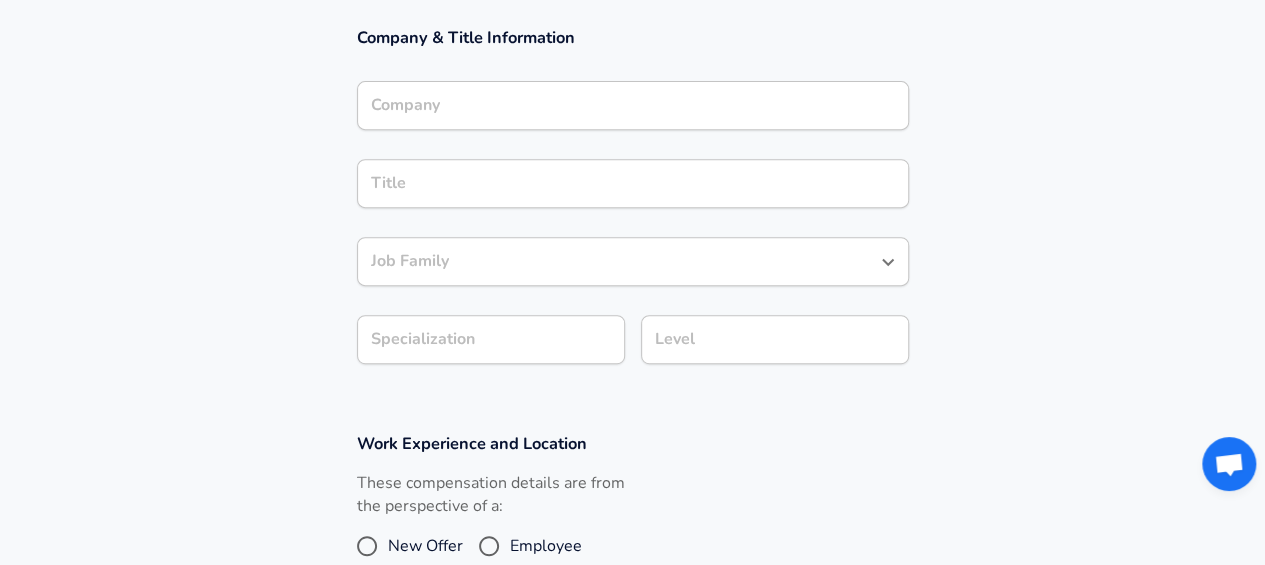 click on "Company" at bounding box center (633, 105) 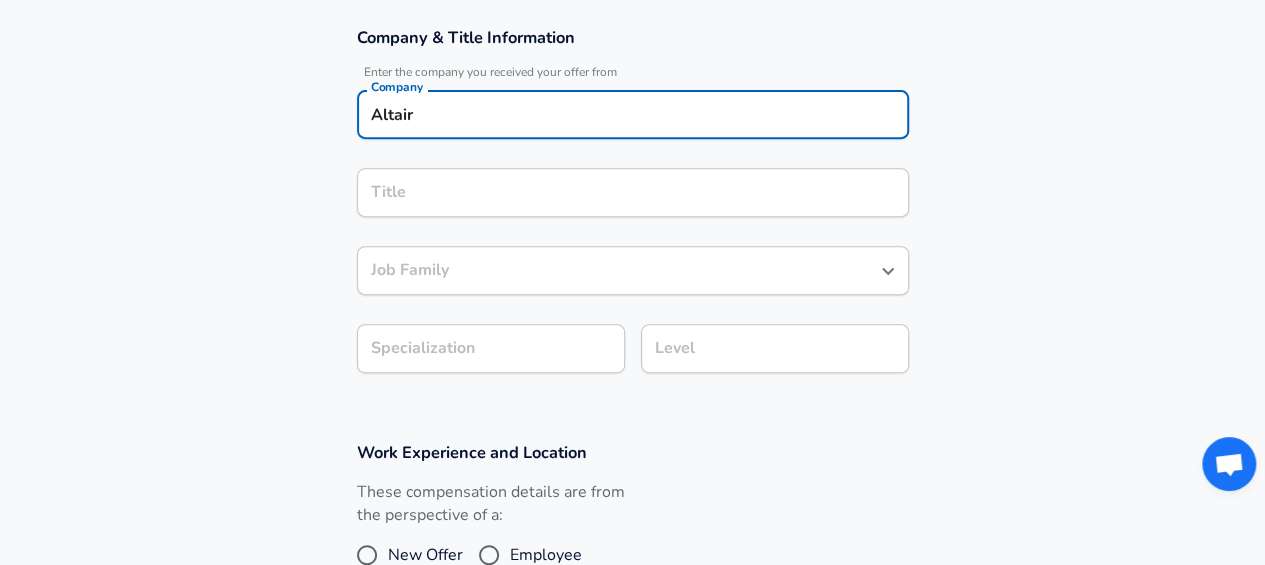 type on "Altair" 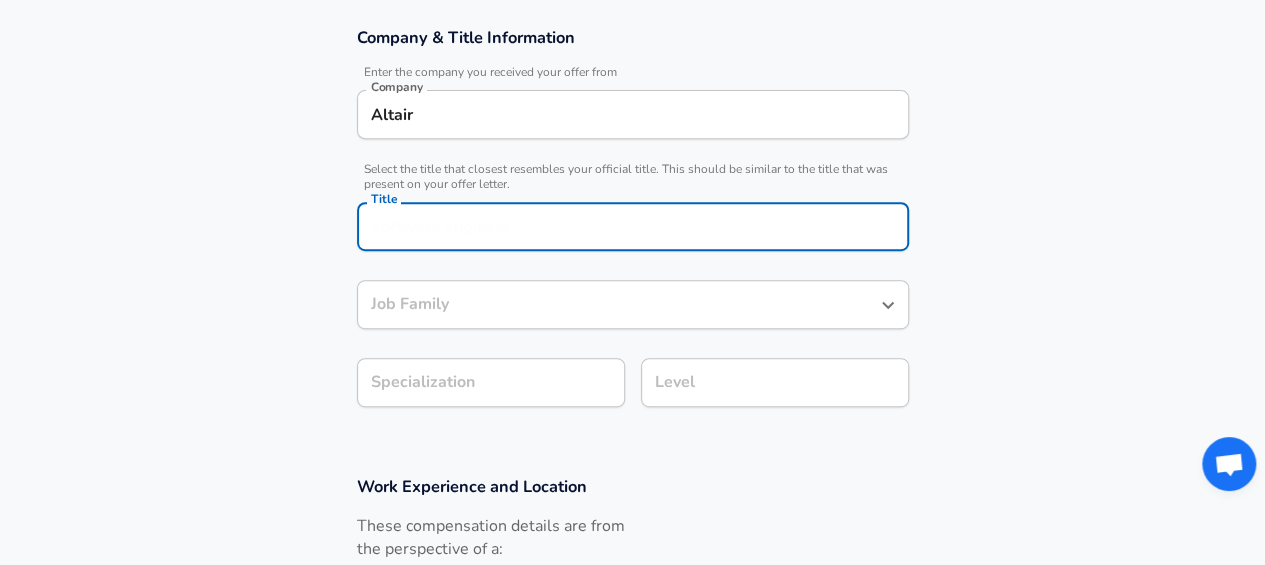 scroll, scrollTop: 393, scrollLeft: 0, axis: vertical 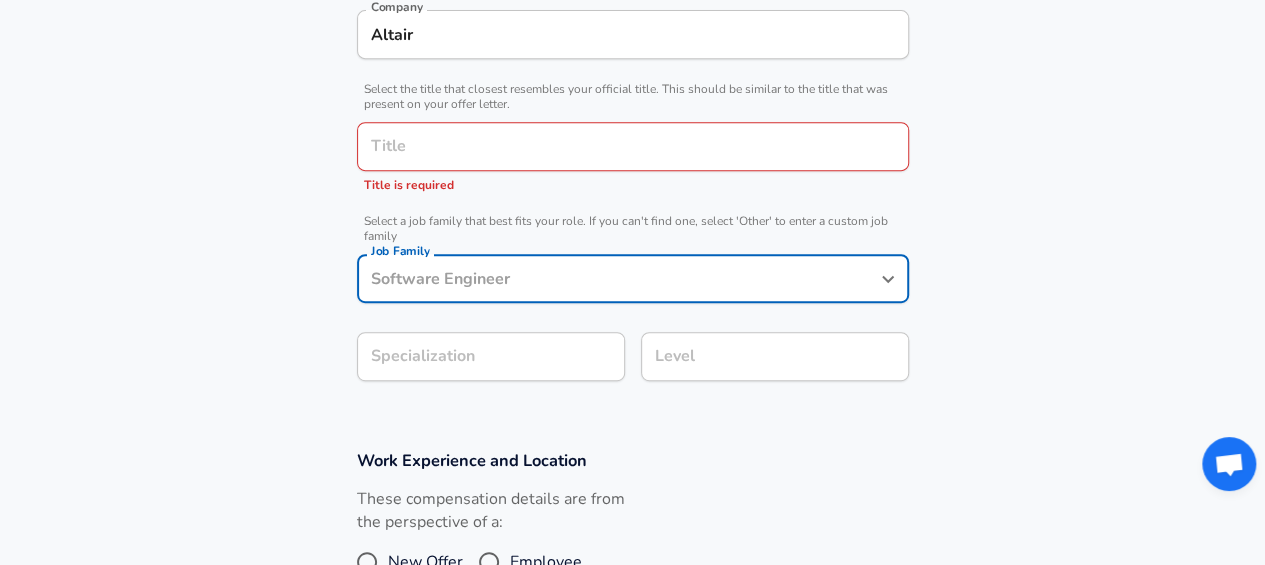 click on "Title" at bounding box center (633, 146) 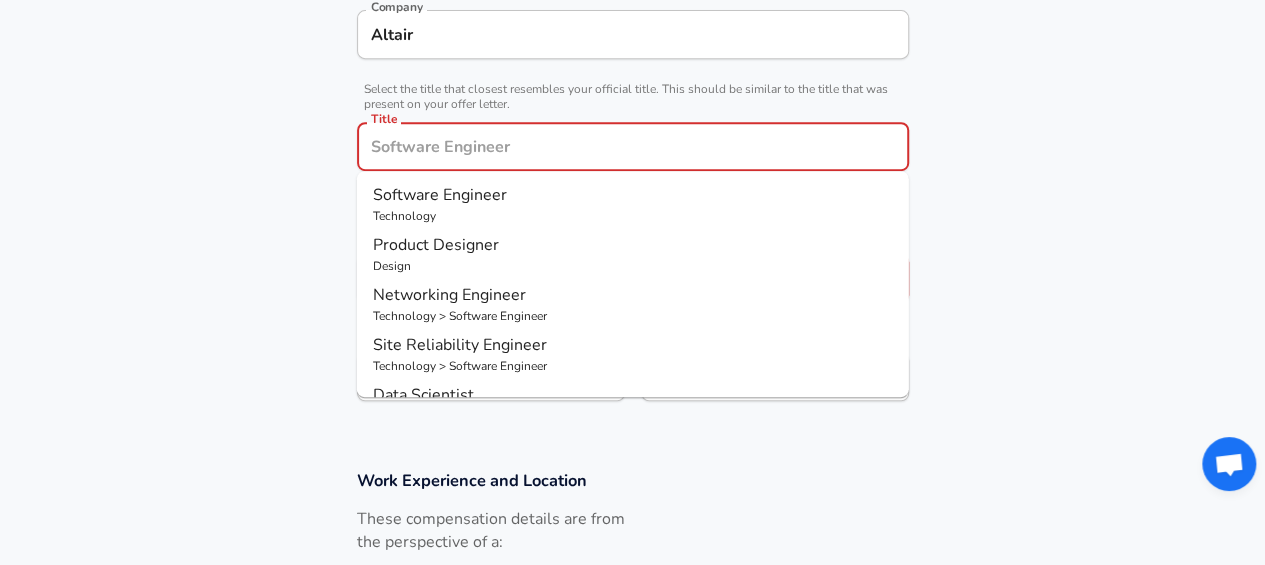 click on "Software Engineer Technology" at bounding box center [633, 204] 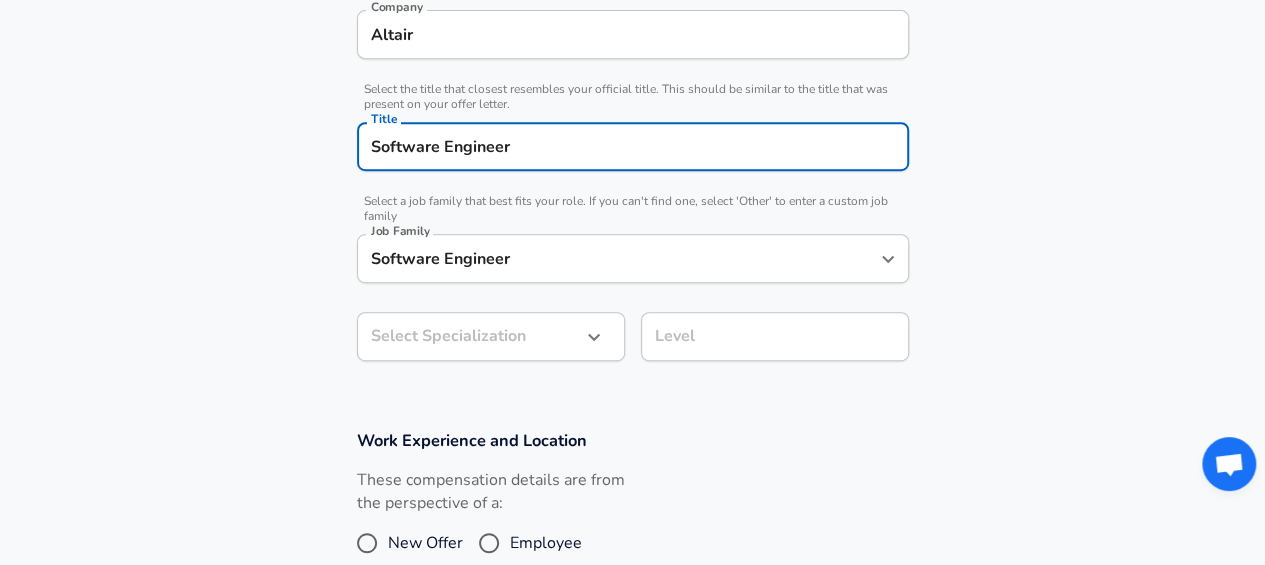 click on "Software Engineer" at bounding box center [618, 258] 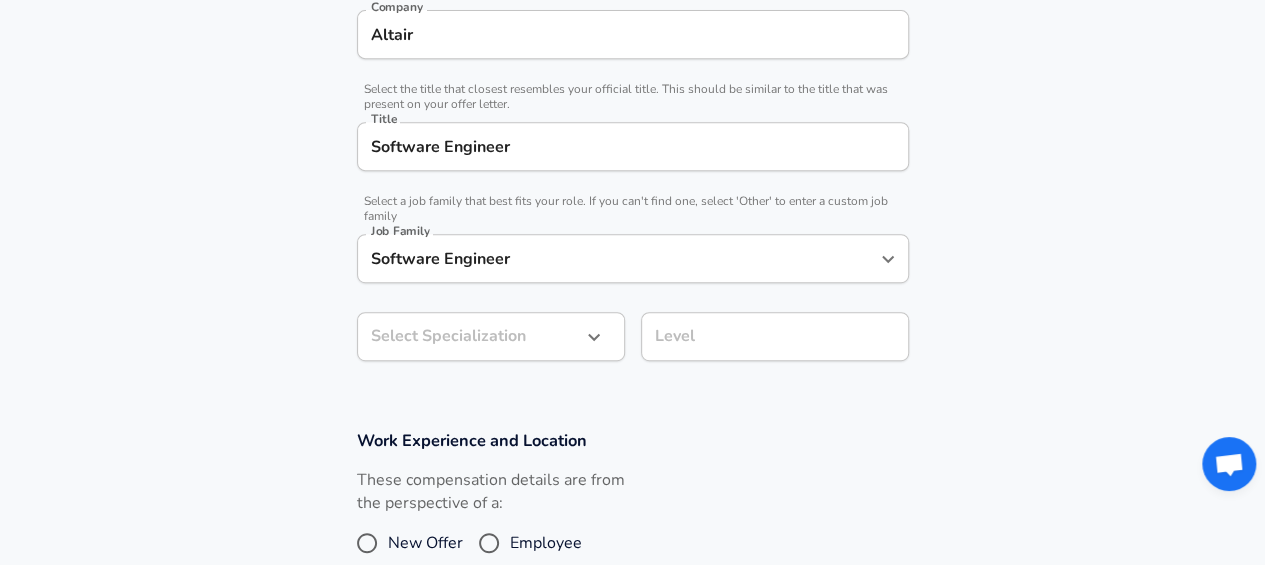 click on "Company & Title Information   Enter the company you received your offer from Company Altair Company   Select the title that closest resembles your official title. This should be similar to the title that was present on your offer letter. Title Software Engineer Title   Select a job family that best fits your role. If you can't find one, select 'Other' to enter a custom job family Job Family Software Engineer Job Family Select Specialization ​ Select Specialization Level Level" at bounding box center (632, 164) 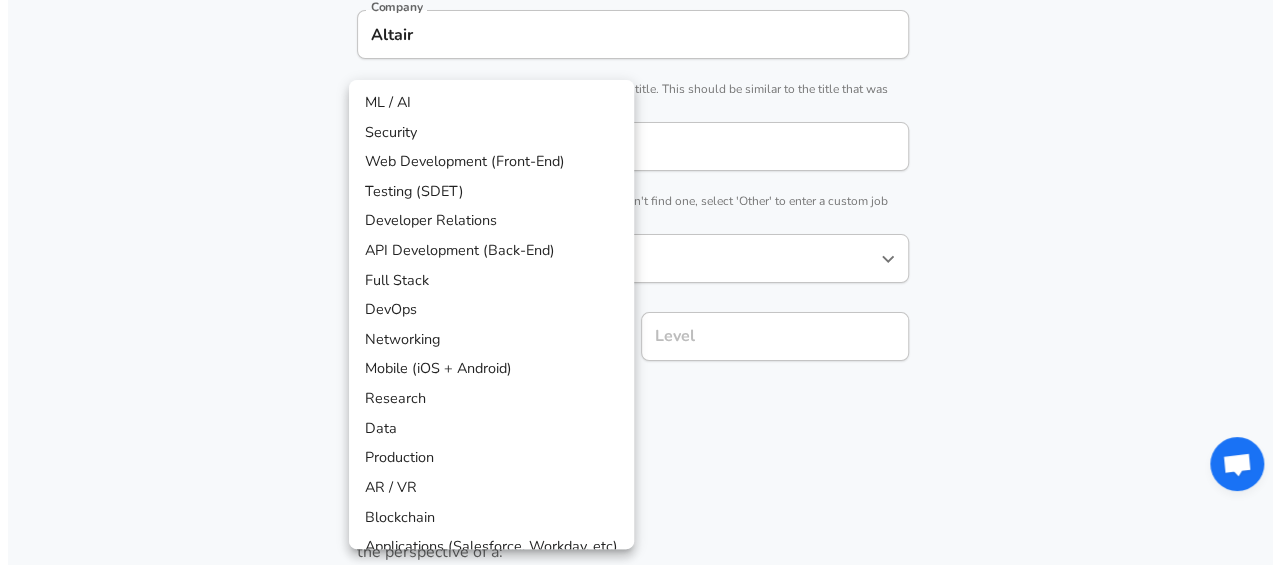 scroll, scrollTop: 493, scrollLeft: 0, axis: vertical 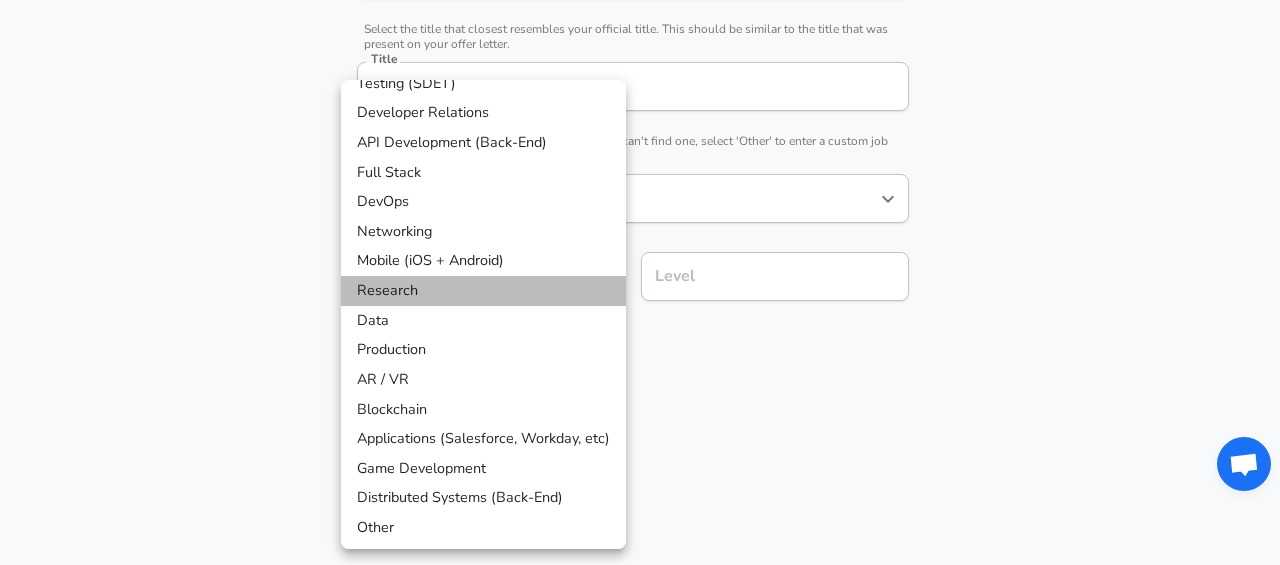 click on "Research" at bounding box center [483, 291] 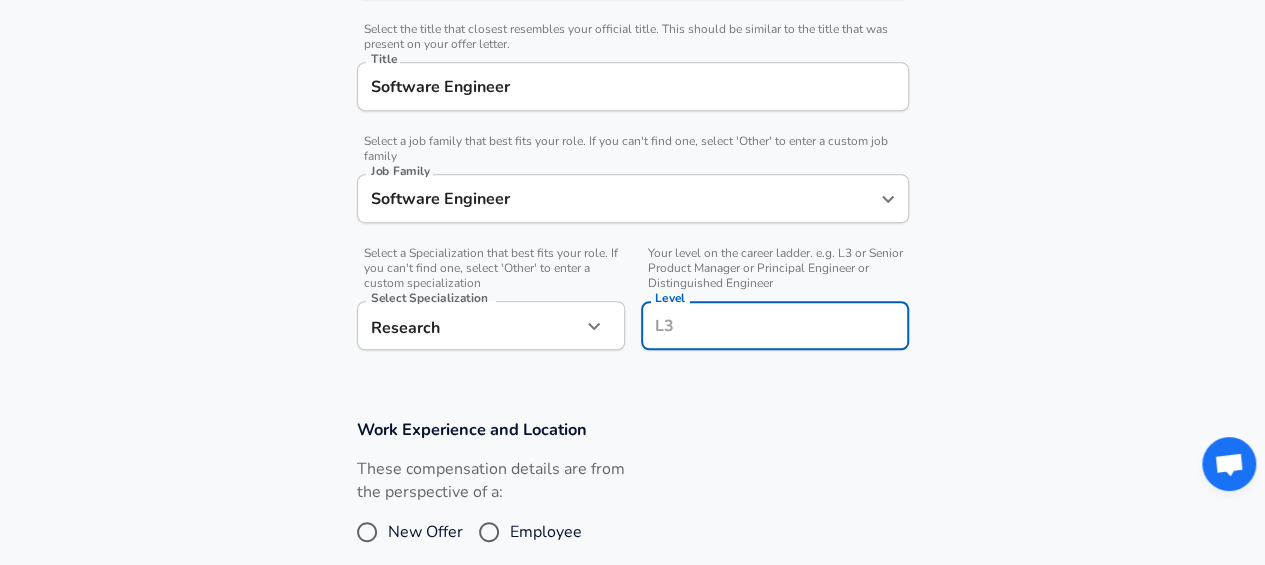 click on "Level Level" at bounding box center (775, 328) 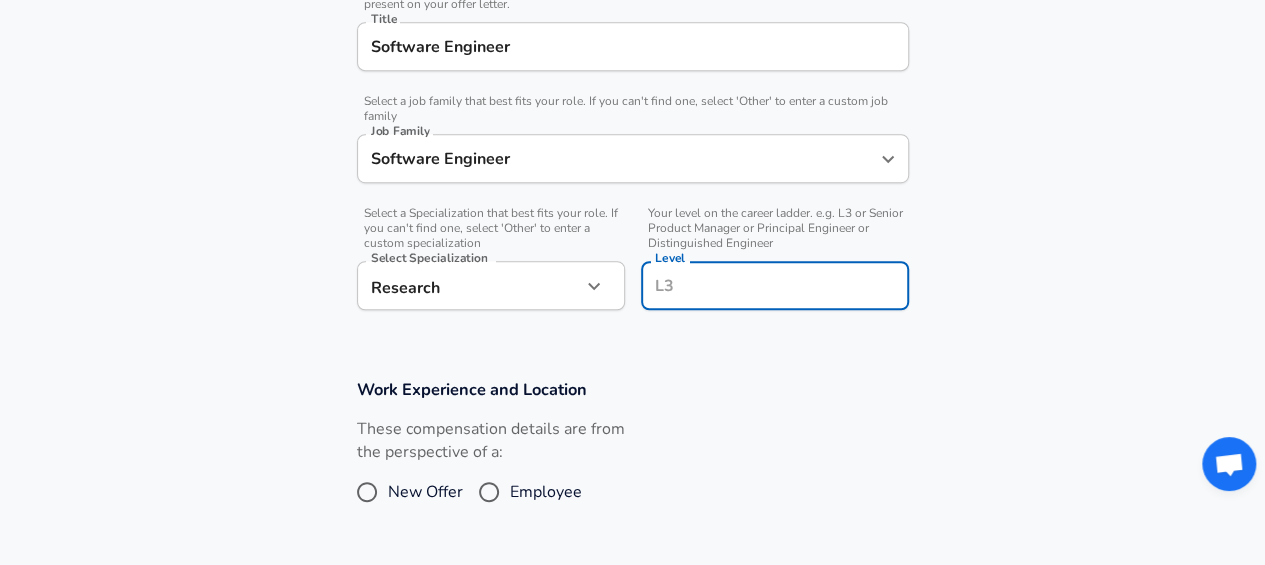 click on "Level" at bounding box center [775, 285] 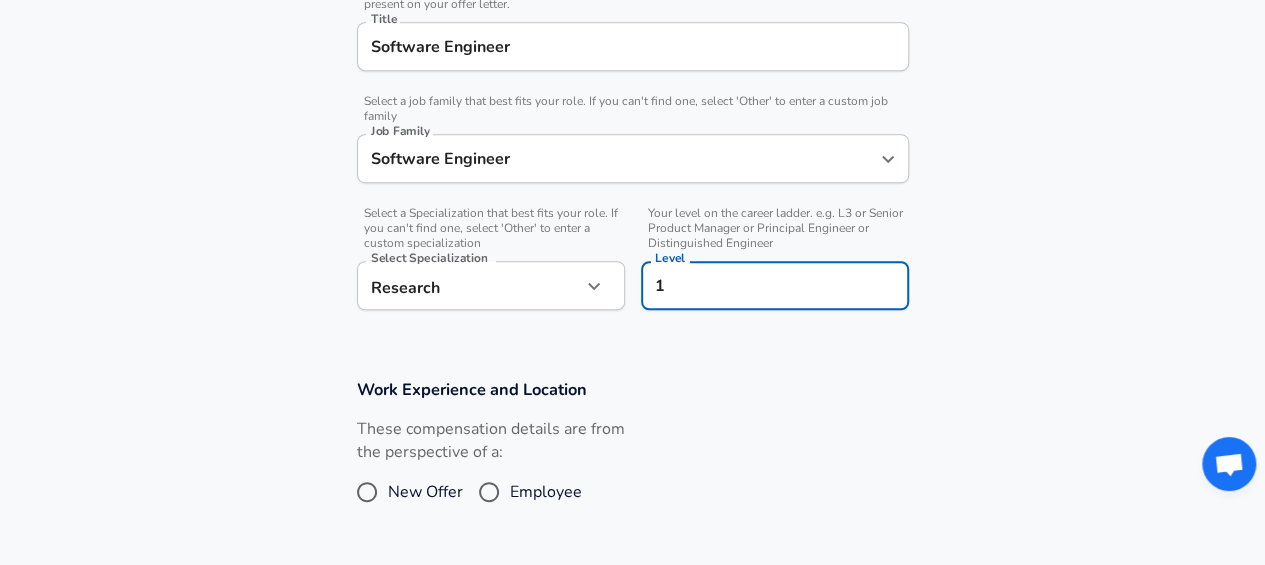 type on "1" 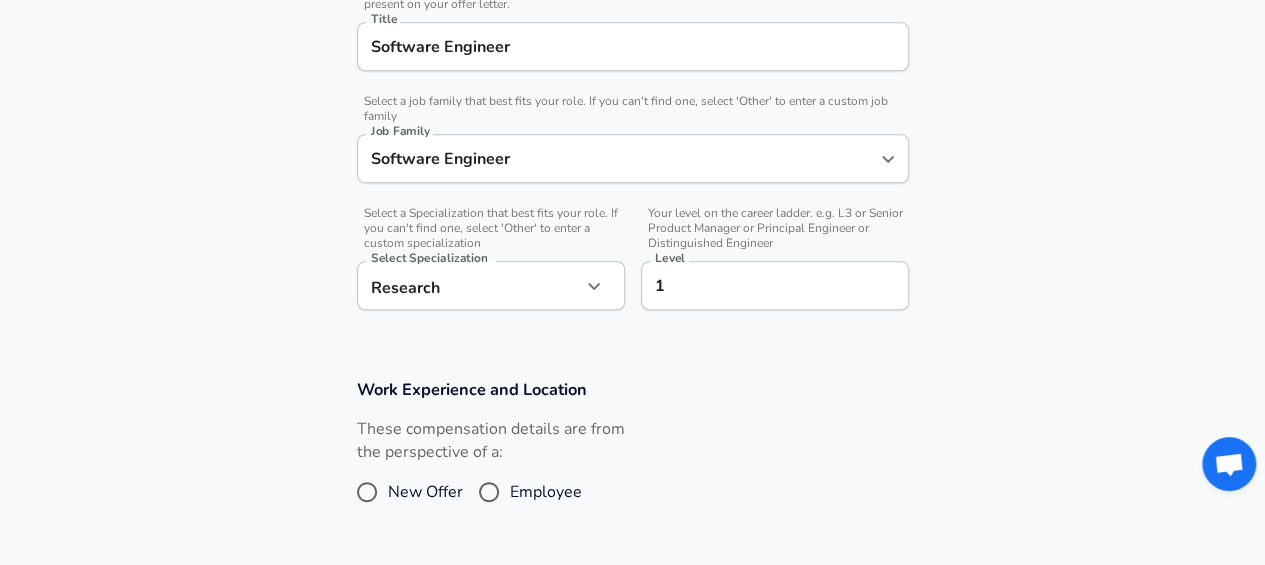 scroll, scrollTop: 866, scrollLeft: 0, axis: vertical 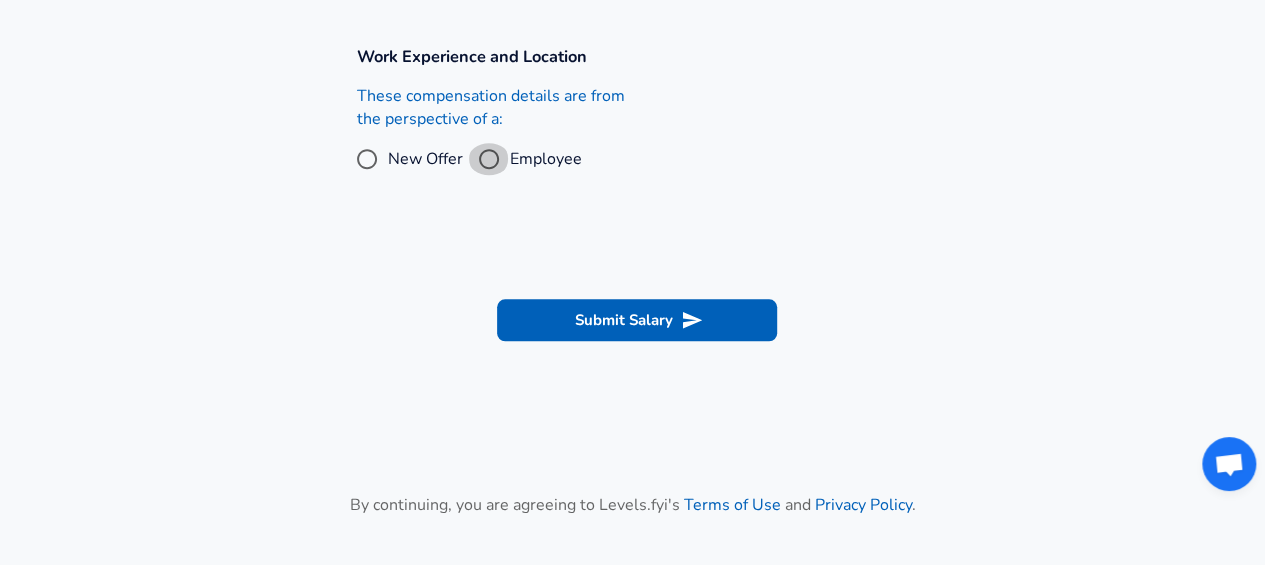 click on "Employee" at bounding box center (489, 159) 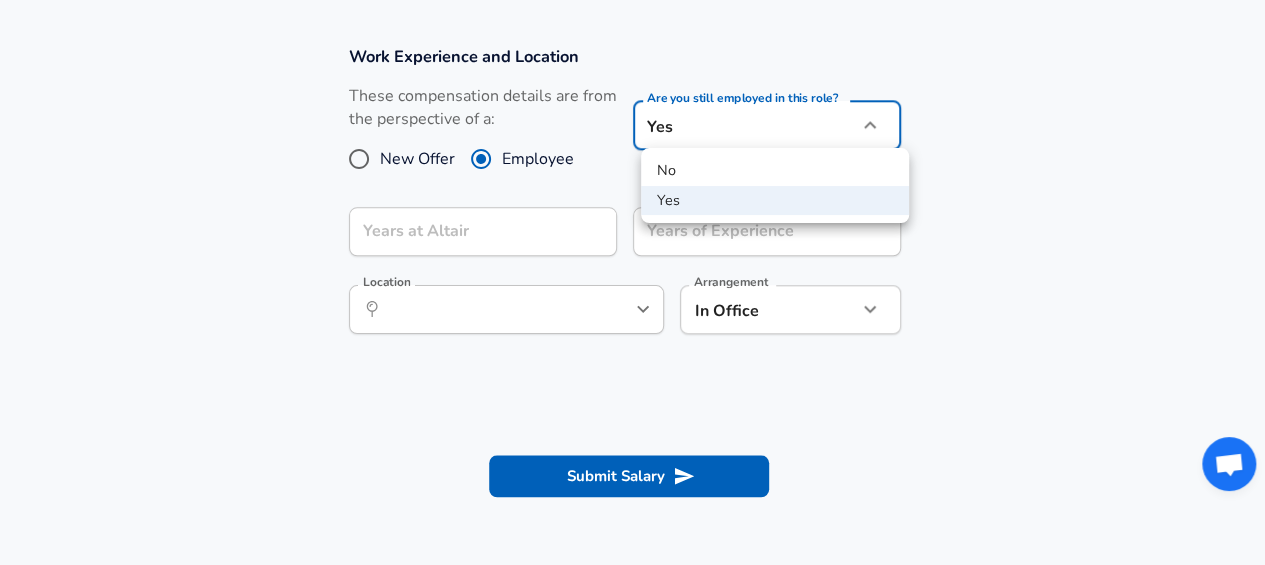 click on "Company & Title Information   Enter the company you received your offer from Company Altair Company   Select the title that closest resembles your official title. This should be similar to the title that was present on your offer letter. Title Software Engineer Title   Select a job family that best fits your role. If you can't find one, select 'Other' to enter a custom job family Job Family Software Engineer Job Family   Select a Specialization that best fits your role. If you can't find one, select 'Other' to enter a custom specialization Select Specialization Research Research   1" at bounding box center (632, -584) 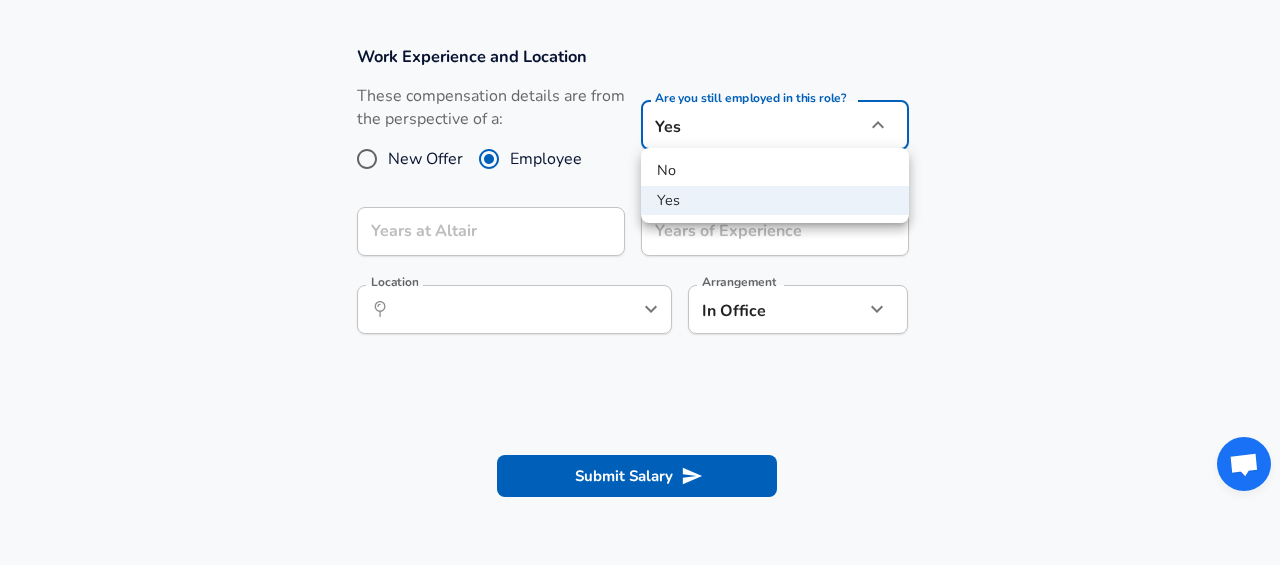 click on "No" at bounding box center [775, 171] 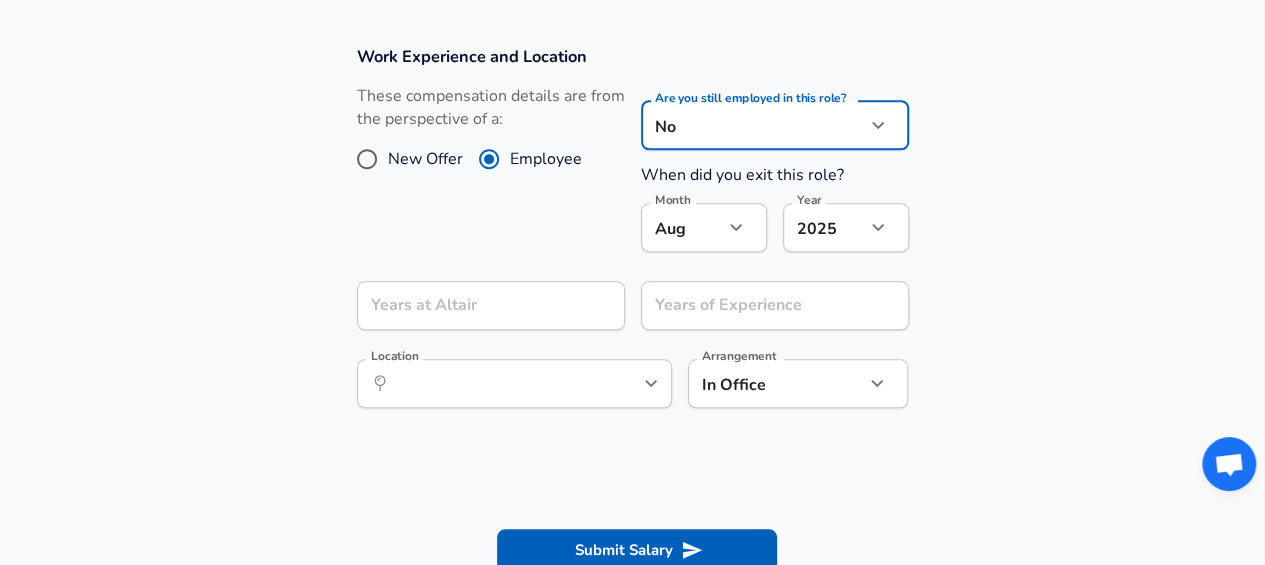 click 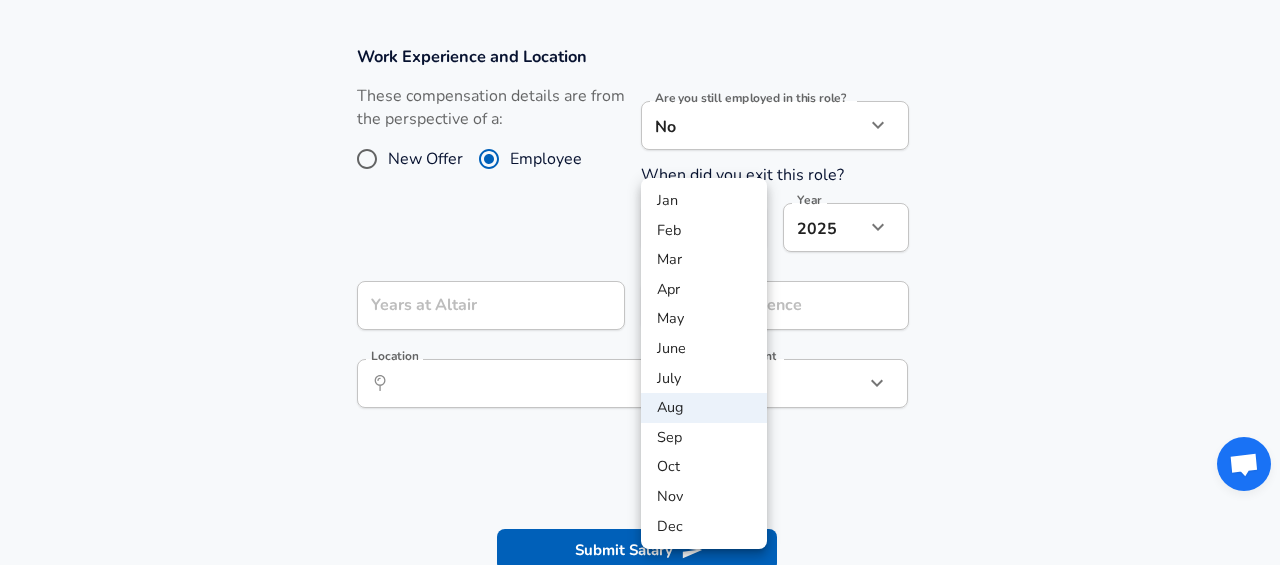 click on "July" at bounding box center [704, 379] 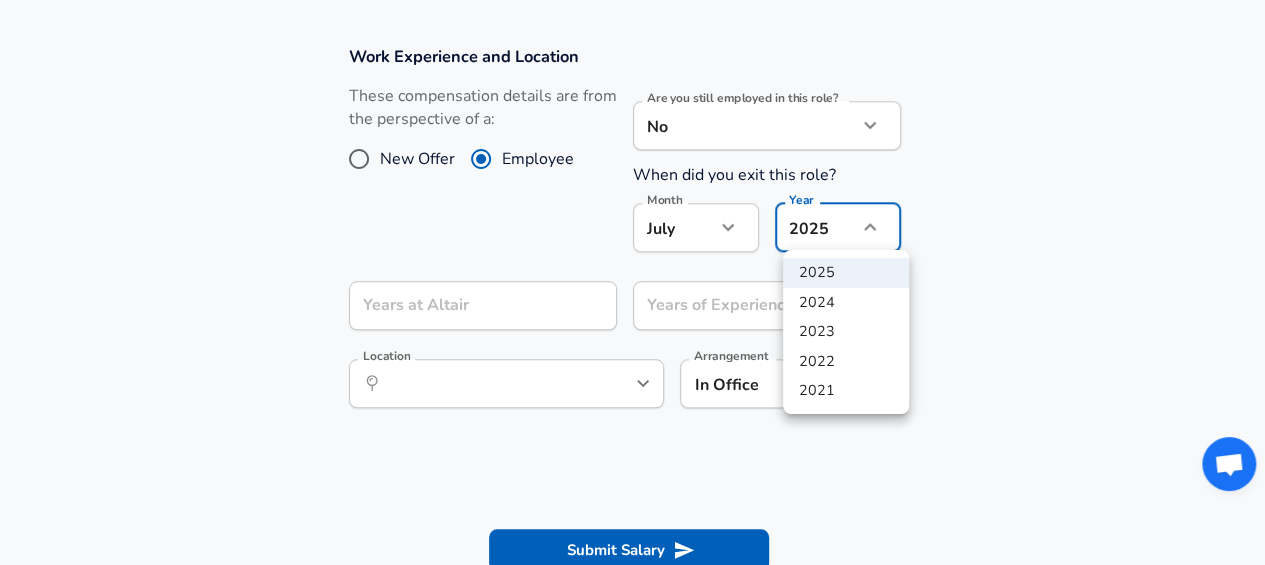 click on "Company & Title Information   Enter the company you received your offer from Company Altair Company   Select the title that closest resembles your official title. This should be similar to the title that was present on your offer letter. Title Software Engineer Title   Select a job family that best fits your role. If you can't find one, select 'Other' to enter a custom job family Job Family Software Engineer Job Family   Select a Specialization that best fits your role. If you can't find one, select 'Other' to enter a custom specialization Select Specialization Research Research   1" at bounding box center [632, -584] 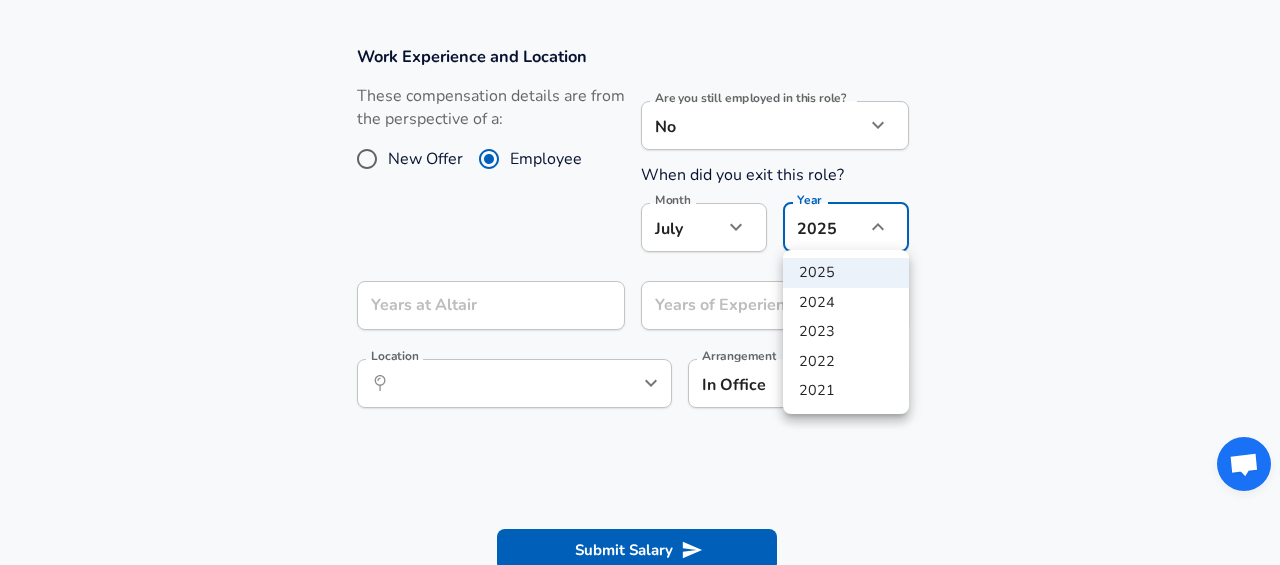 click on "2023" at bounding box center (846, 332) 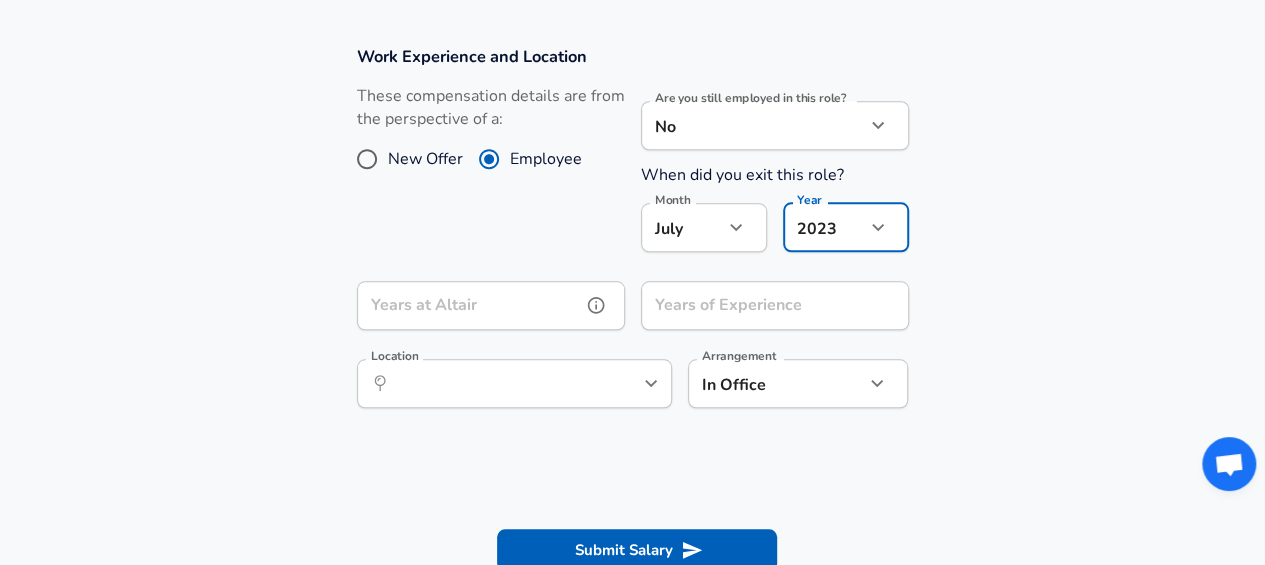click at bounding box center (596, 305) 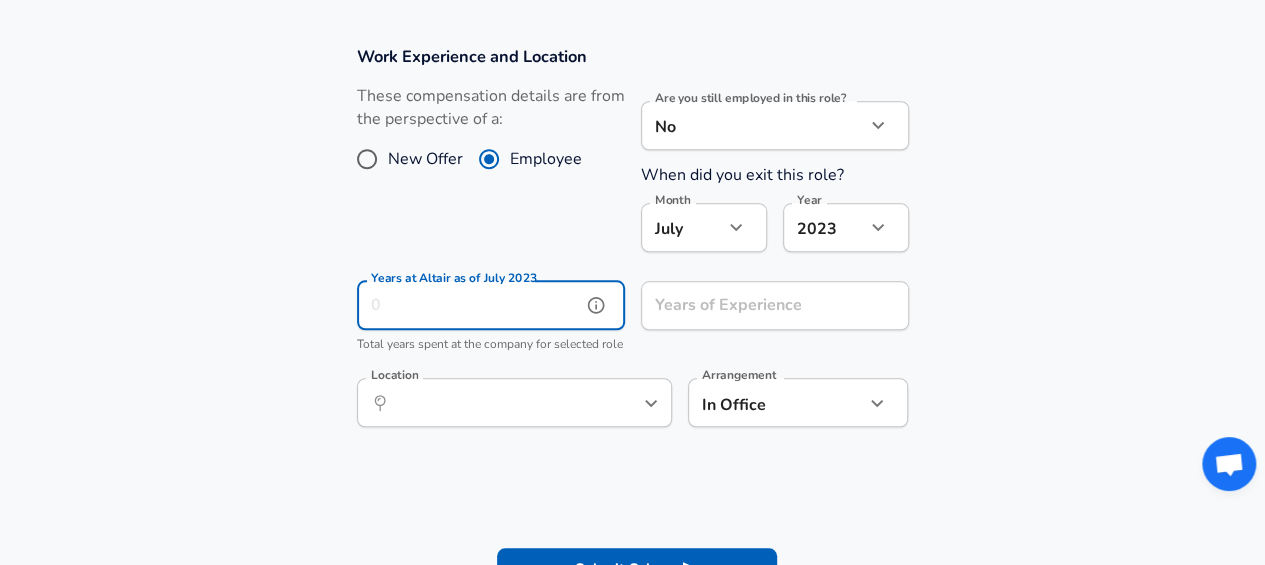click on "Years at Altair as of July 2023" at bounding box center (469, 305) 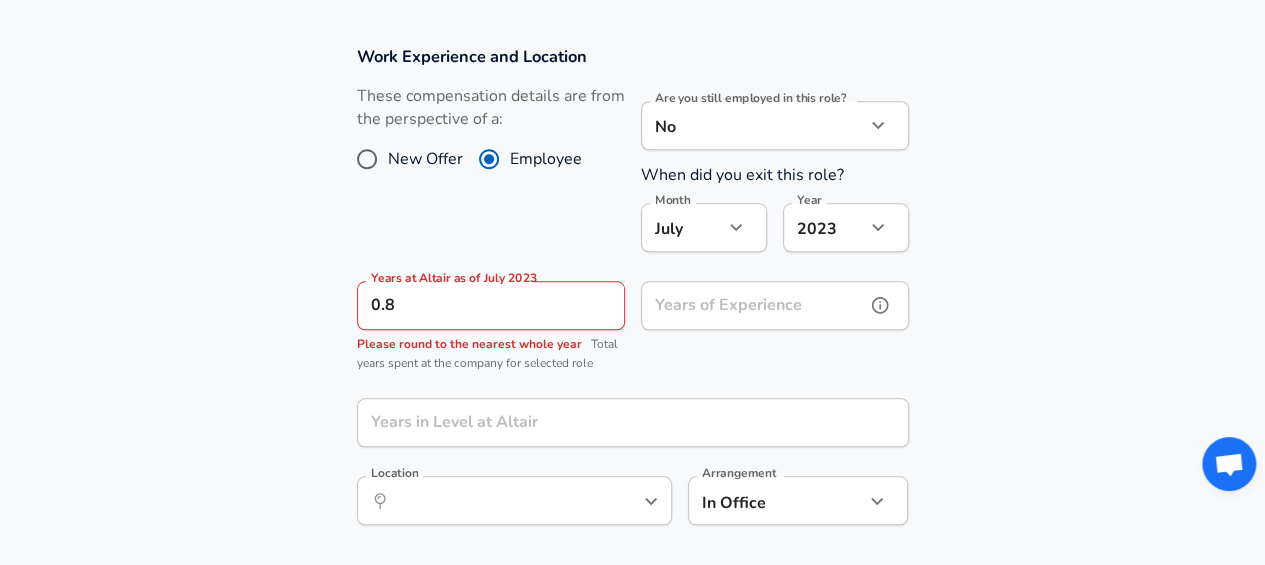 click on "Years of Experience" at bounding box center (753, 305) 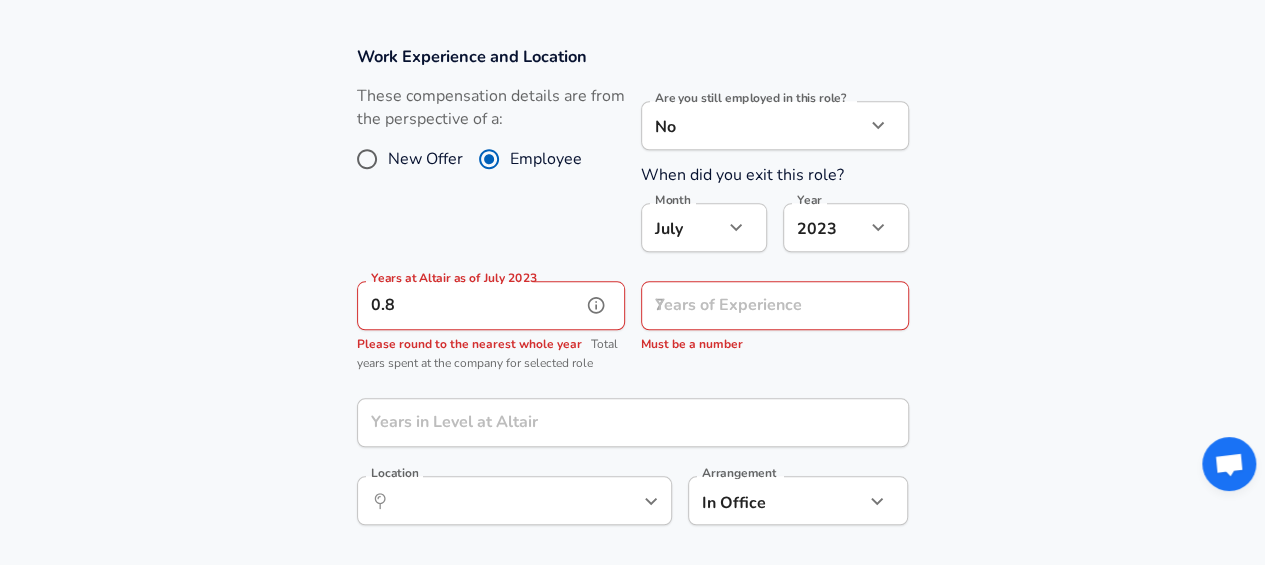click on "0.8" at bounding box center [469, 305] 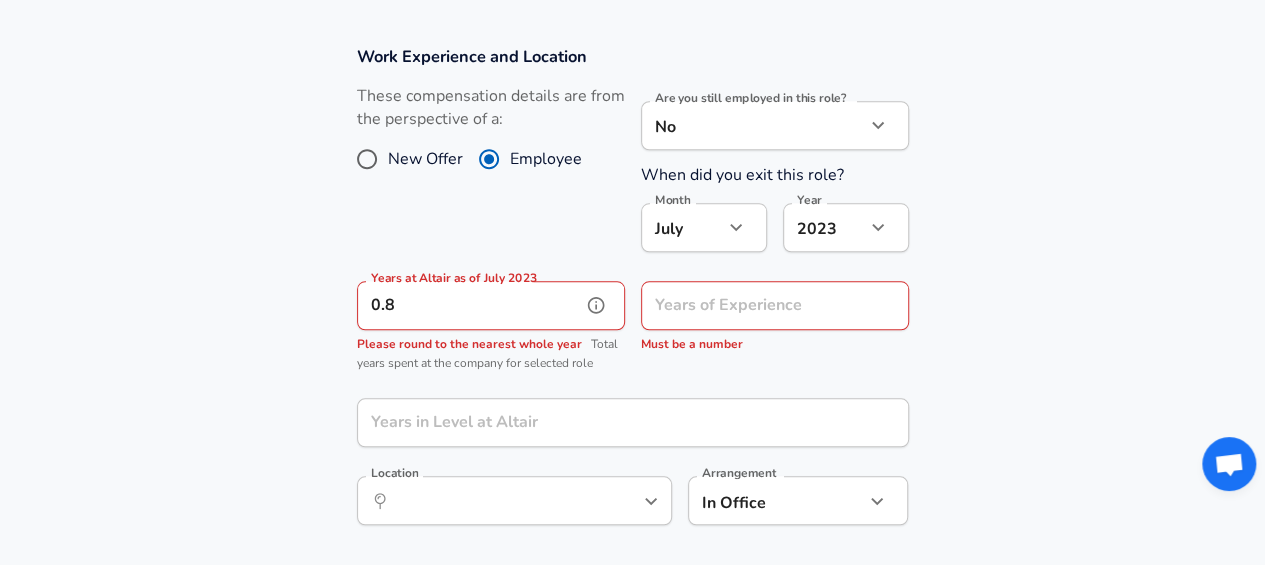 click on "0.8" at bounding box center (469, 305) 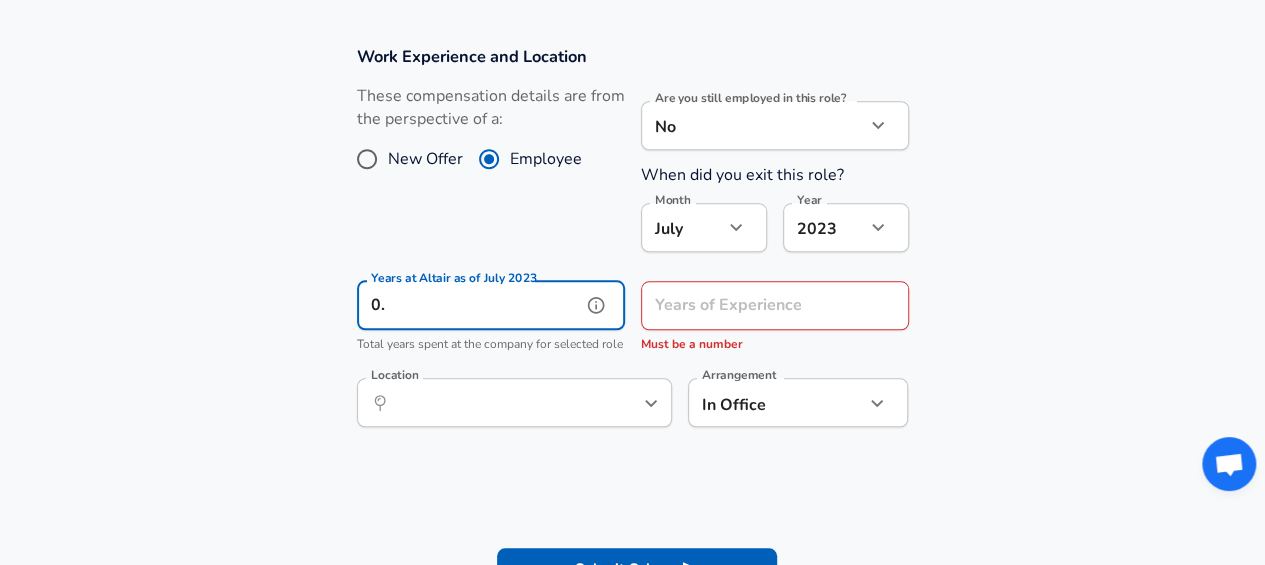 type on "0" 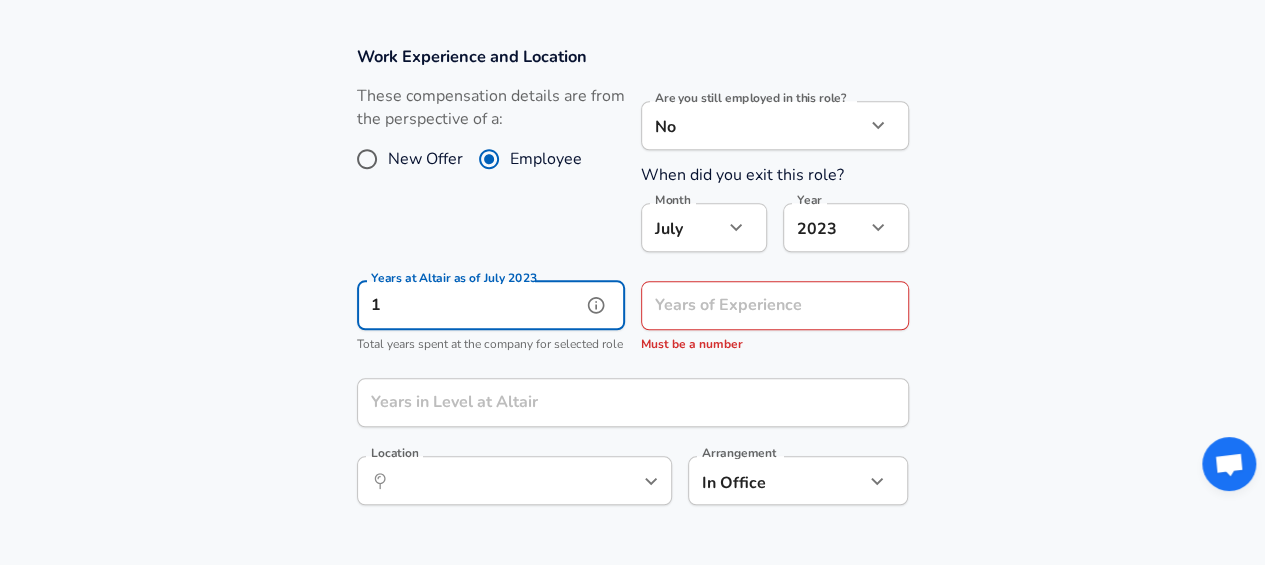 type on "1" 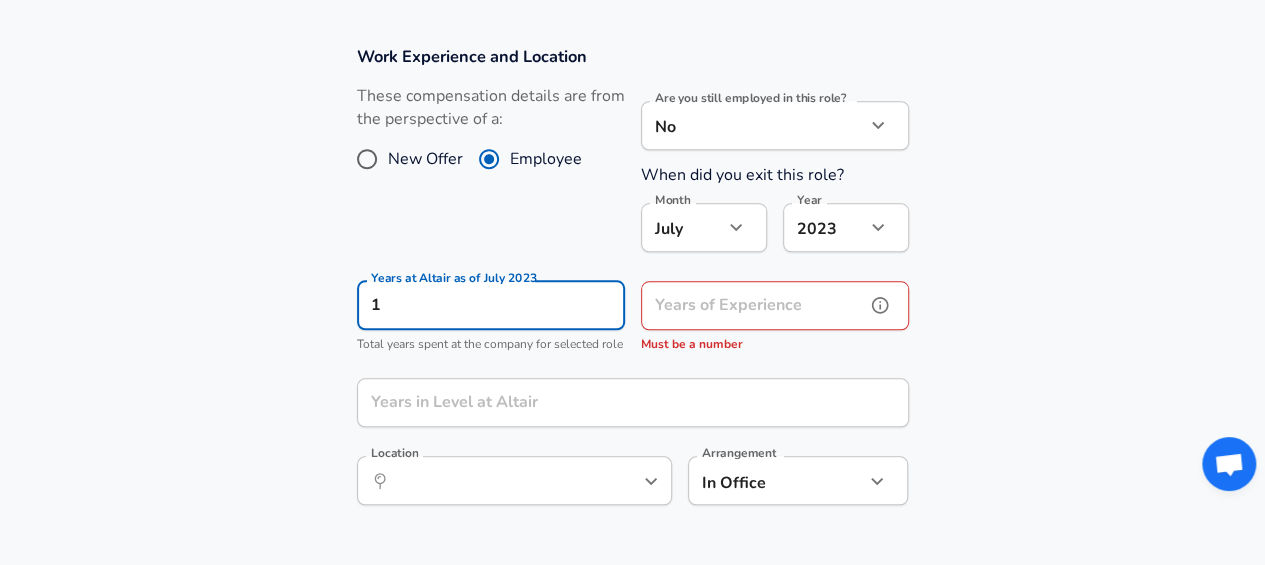 click on "Years of Experience" at bounding box center [753, 305] 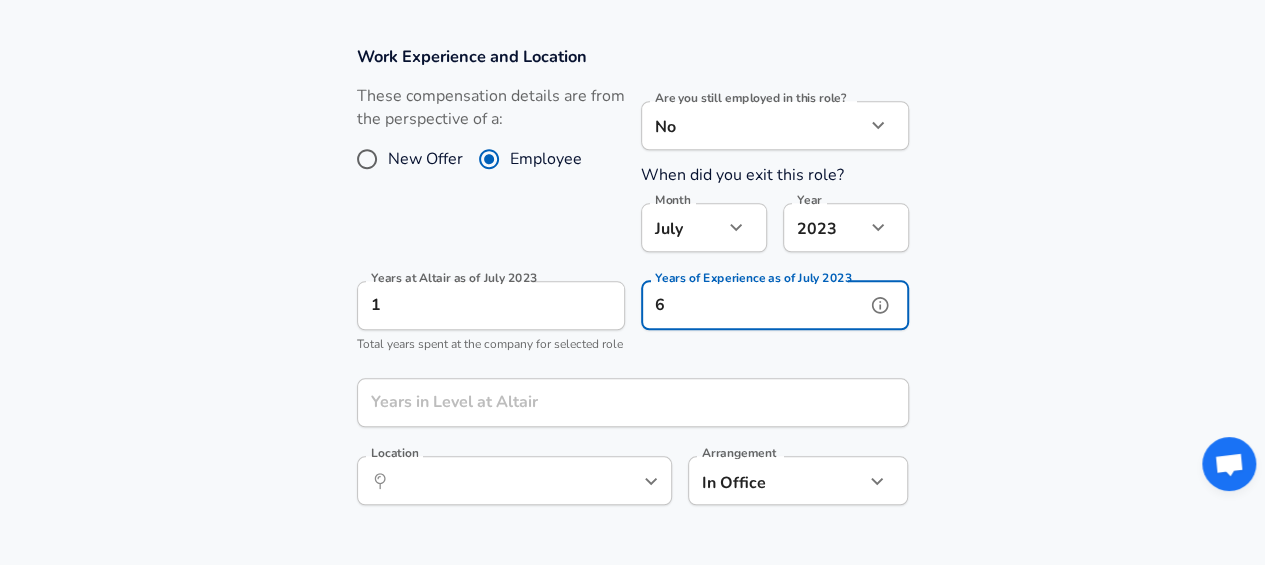type on "6" 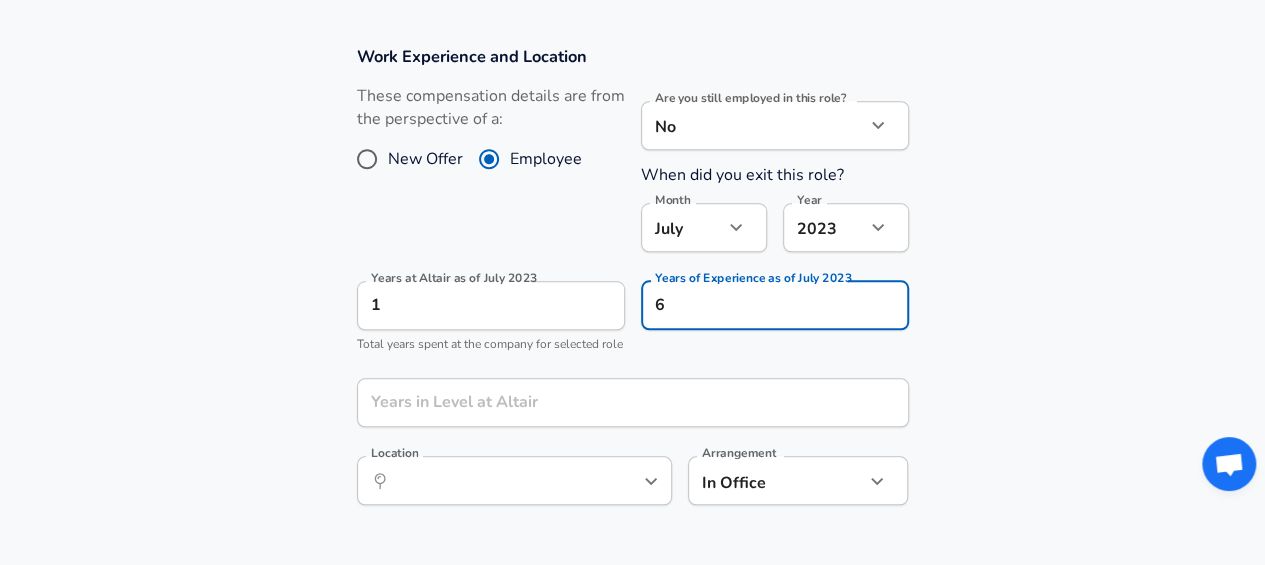 click on "Work Experience and Location These compensation details are from the perspective of a: New Offer Employee Are you still employed in this role? No no Are you still employed in this role? When did you exit this role? Month July 7 Month Year 2023 2023 Year Years at Altair as of July 2023 1 Years at Altair as of July 2023   Total years spent at the company for selected role Years of Experience as of July 2023 6 Years of Experience as of July 2023 Years in Level at Altair Years in Level at Altair Location ​ Location Arrangement In Office office Arrangement" at bounding box center [632, 286] 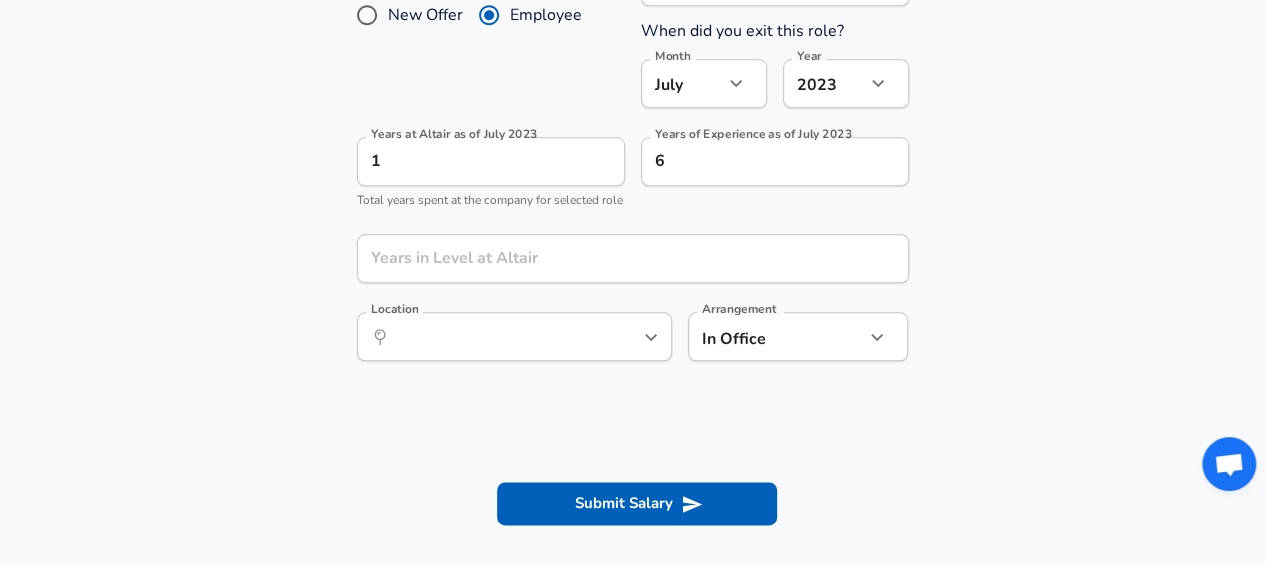 scroll, scrollTop: 1033, scrollLeft: 0, axis: vertical 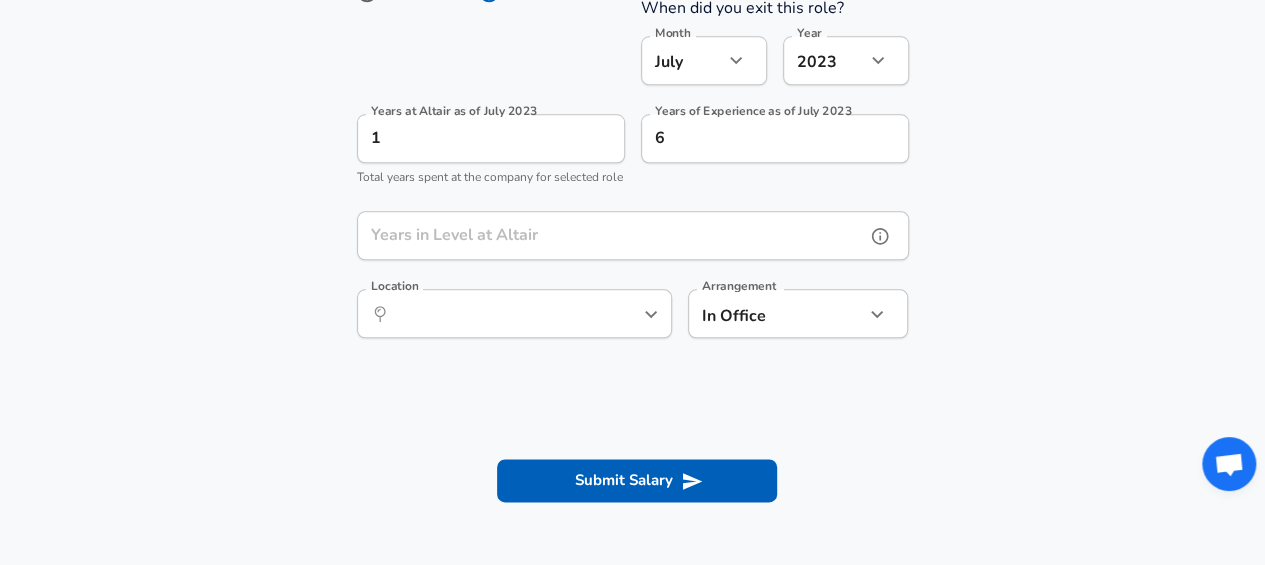 click on "Years in Level at Altair" at bounding box center [611, 235] 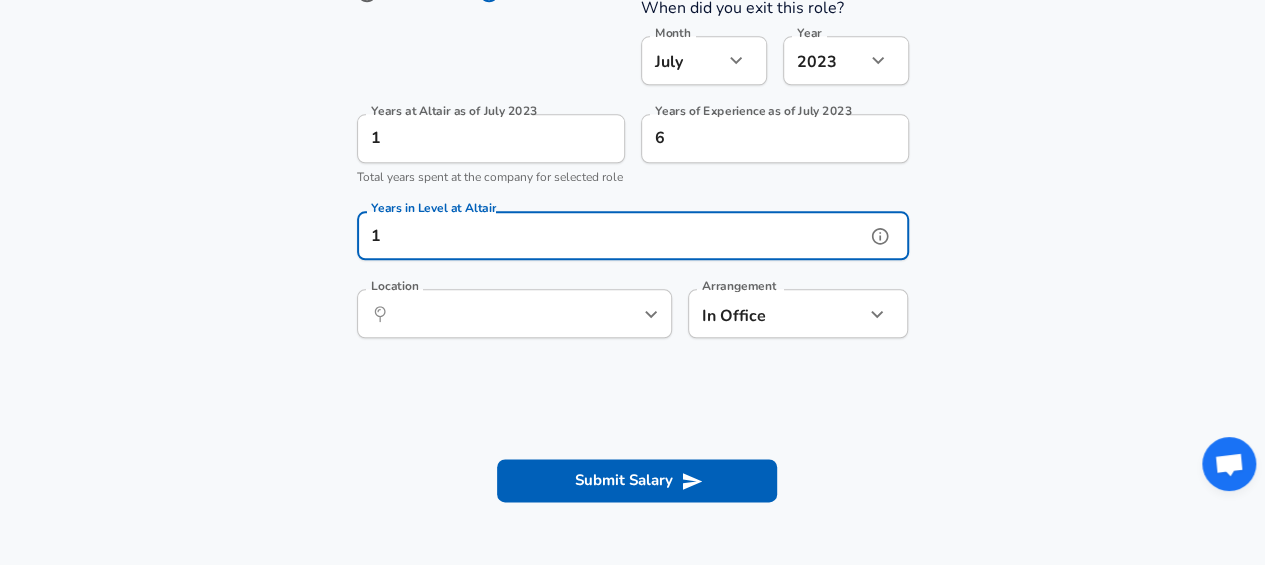 type on "1" 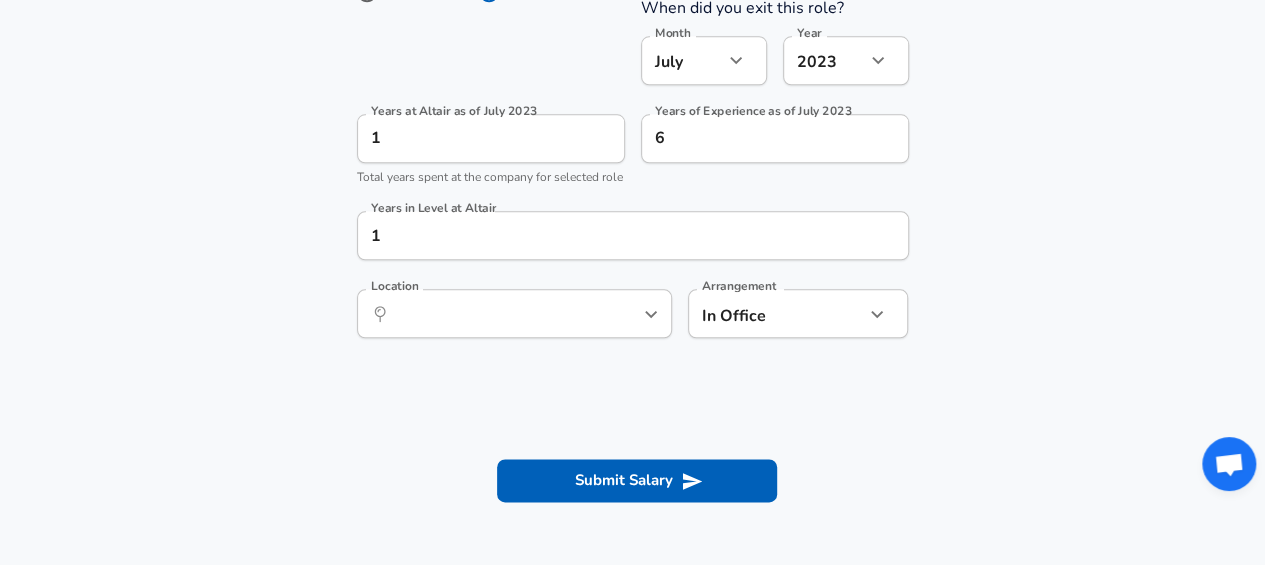 click on "Work Experience and Location These compensation details are from the perspective of a: New Offer Employee Are you still employed in this role? No no Are you still employed in this role? When did you exit this role? Month July 7 Month Year 2023 2023 Year Years at Altair as of July 2023 1 Years at Altair as of July 2023   Total years spent at the company for selected role Years of Experience as of July 2023 6 Years of Experience as of July 2023 Years in Level at Altair 1 Years in Level at Altair Location ​ Location Arrangement In Office office Arrangement" at bounding box center (632, 119) 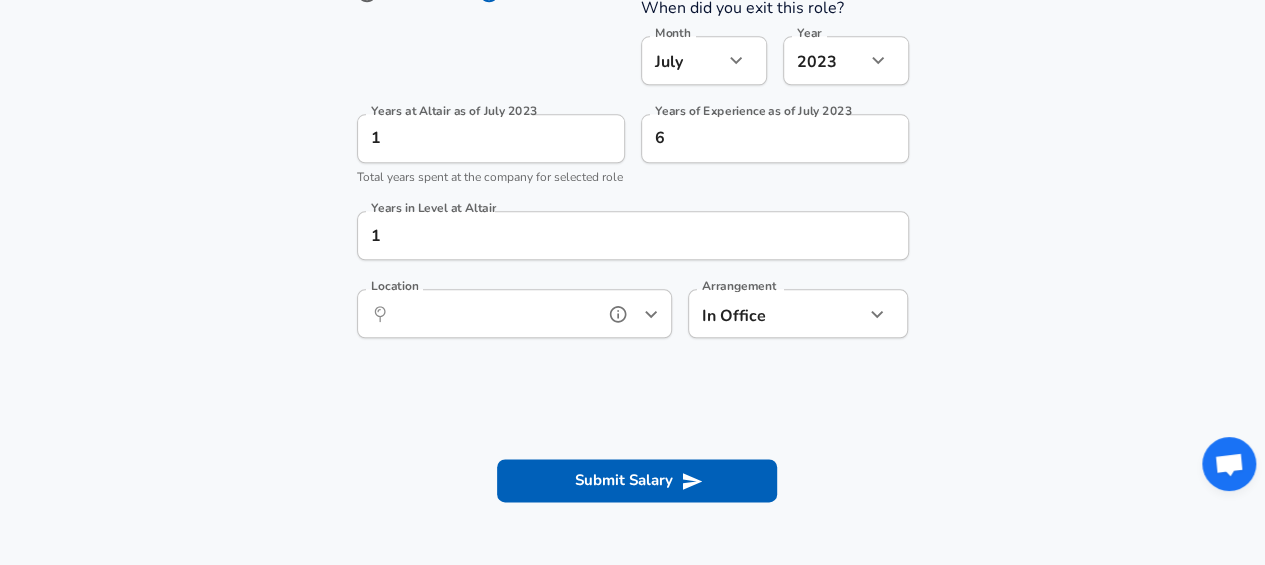 click on "Location" at bounding box center (492, 313) 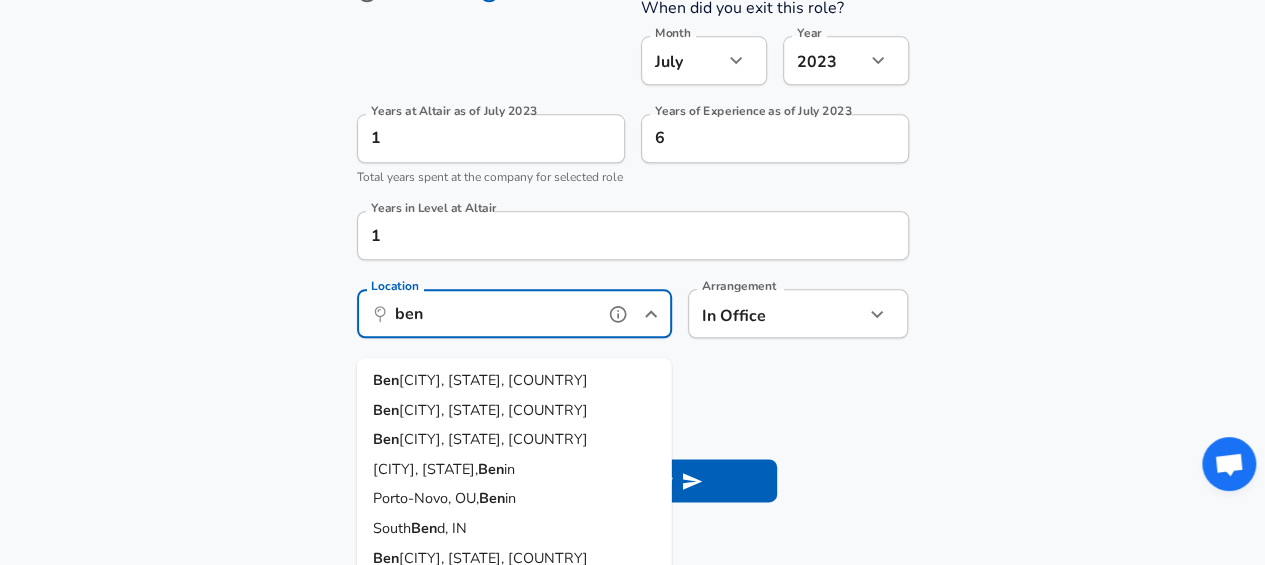 click on "[CITY], [STATE], [COUNTRY]" at bounding box center (514, 381) 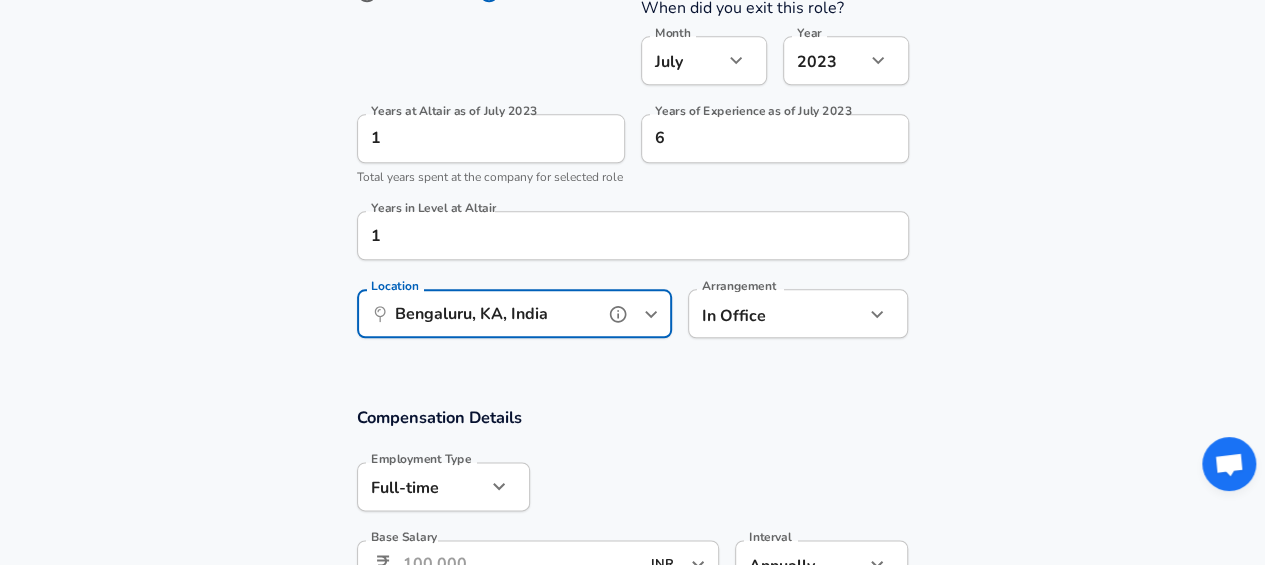 scroll, scrollTop: 1366, scrollLeft: 0, axis: vertical 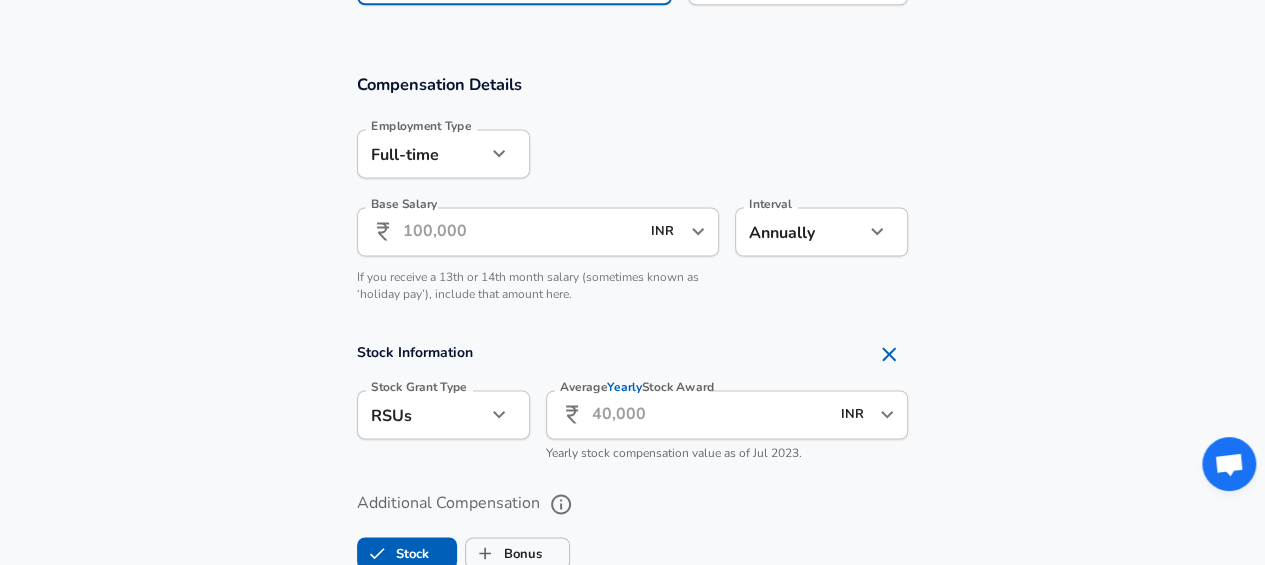 type on "Bengaluru, KA, India" 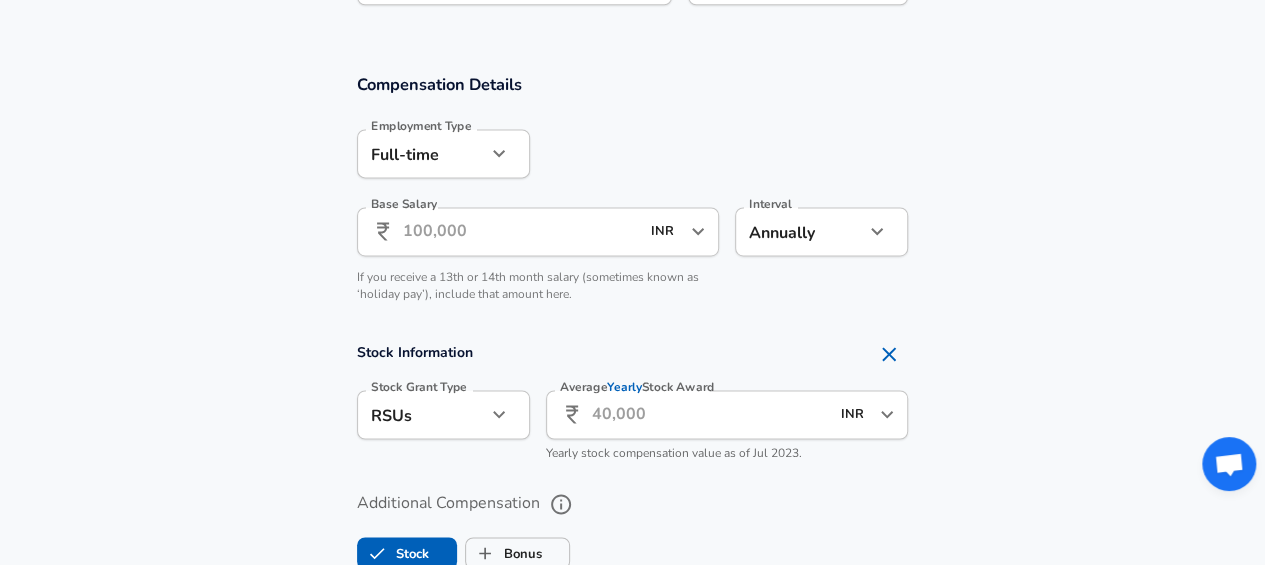click on "Base Salary" at bounding box center [521, 231] 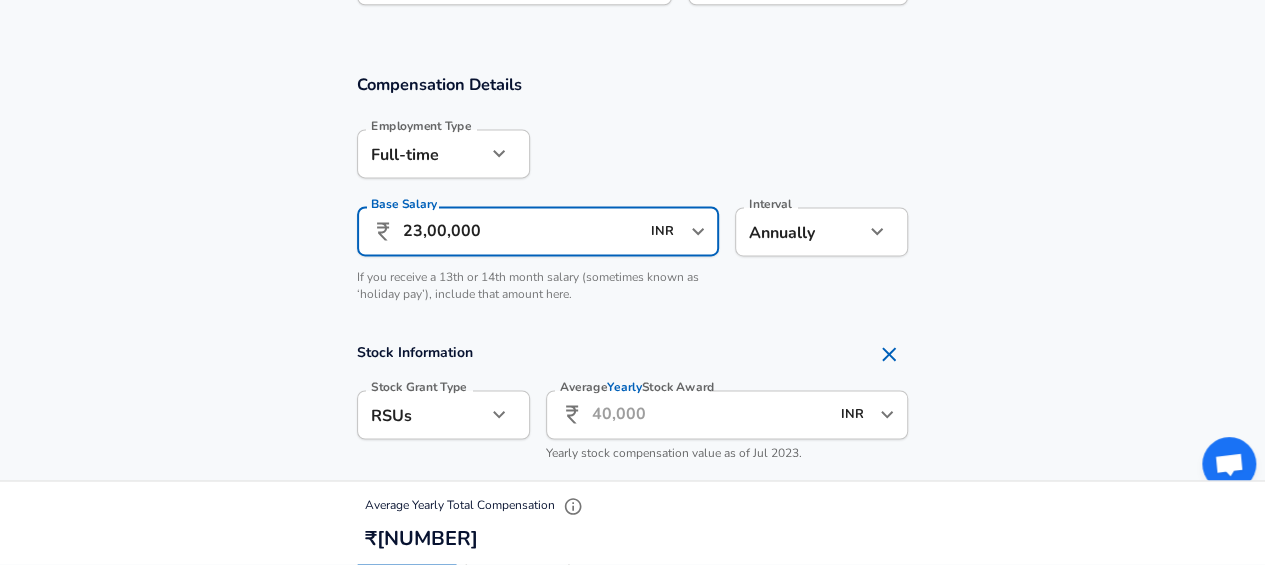 type on "23,00,000" 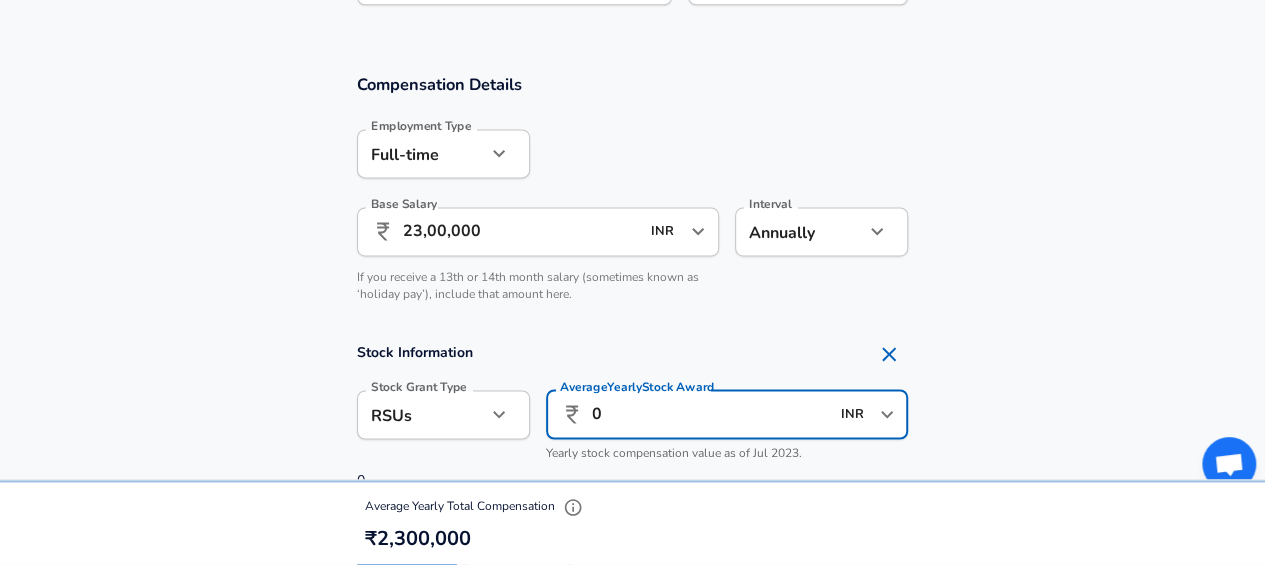 type on "0" 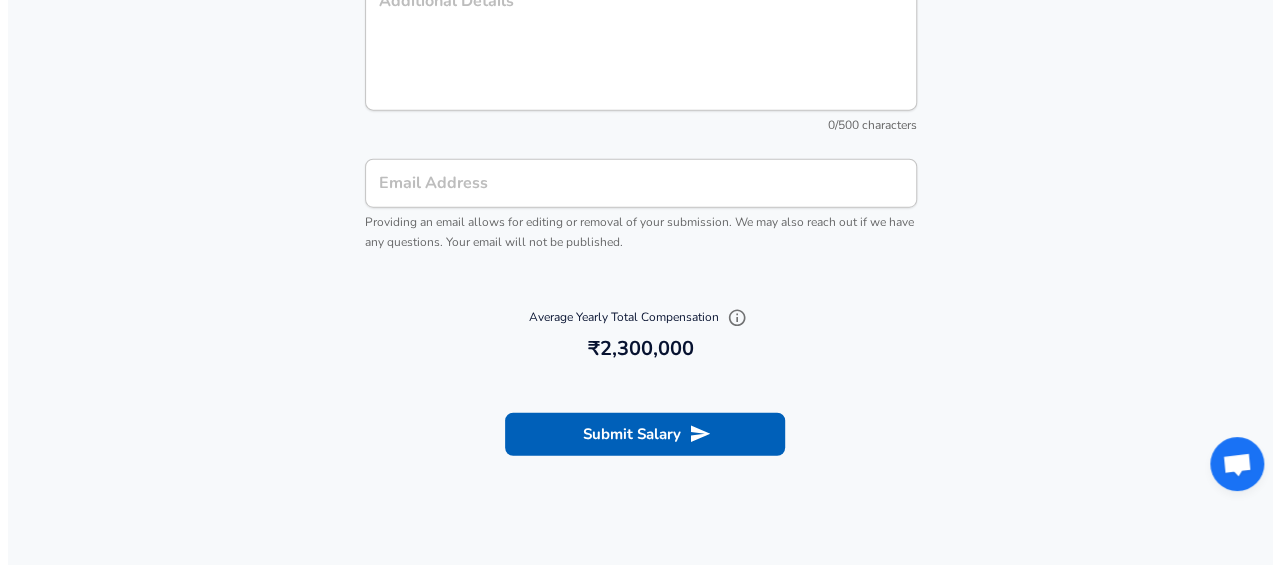 scroll, scrollTop: 2533, scrollLeft: 0, axis: vertical 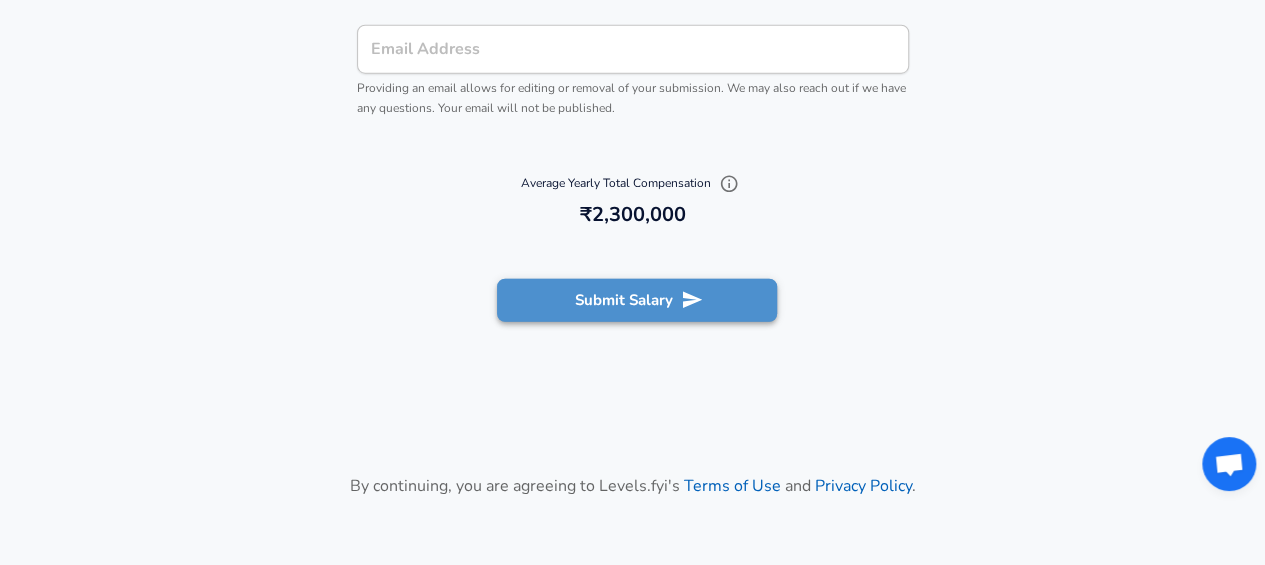 click 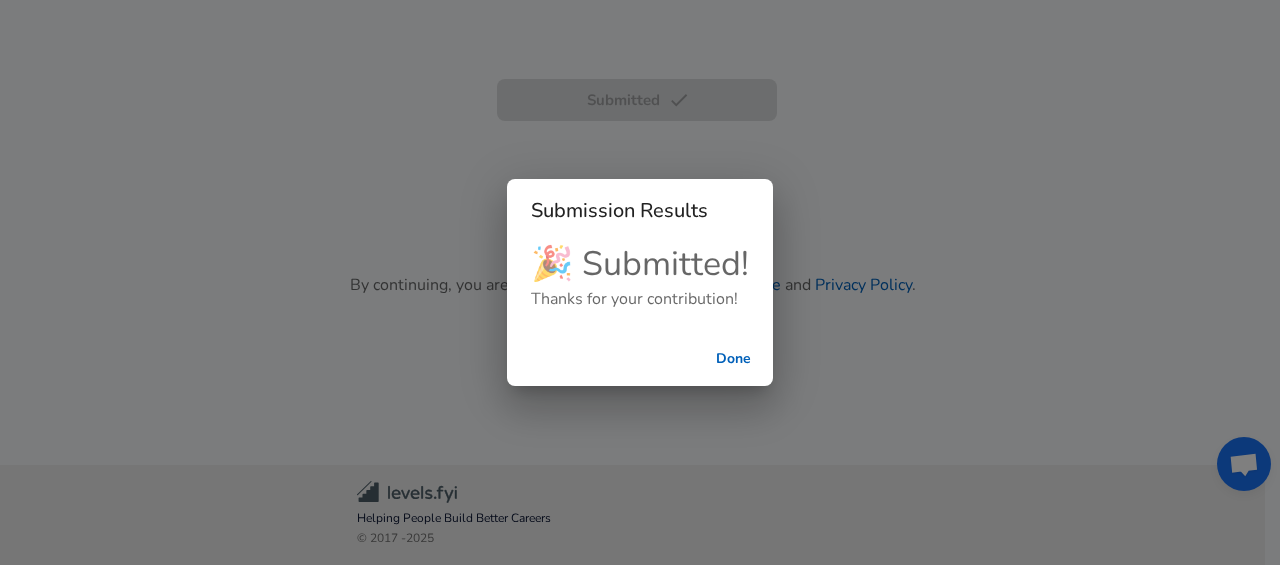 scroll, scrollTop: 740, scrollLeft: 0, axis: vertical 